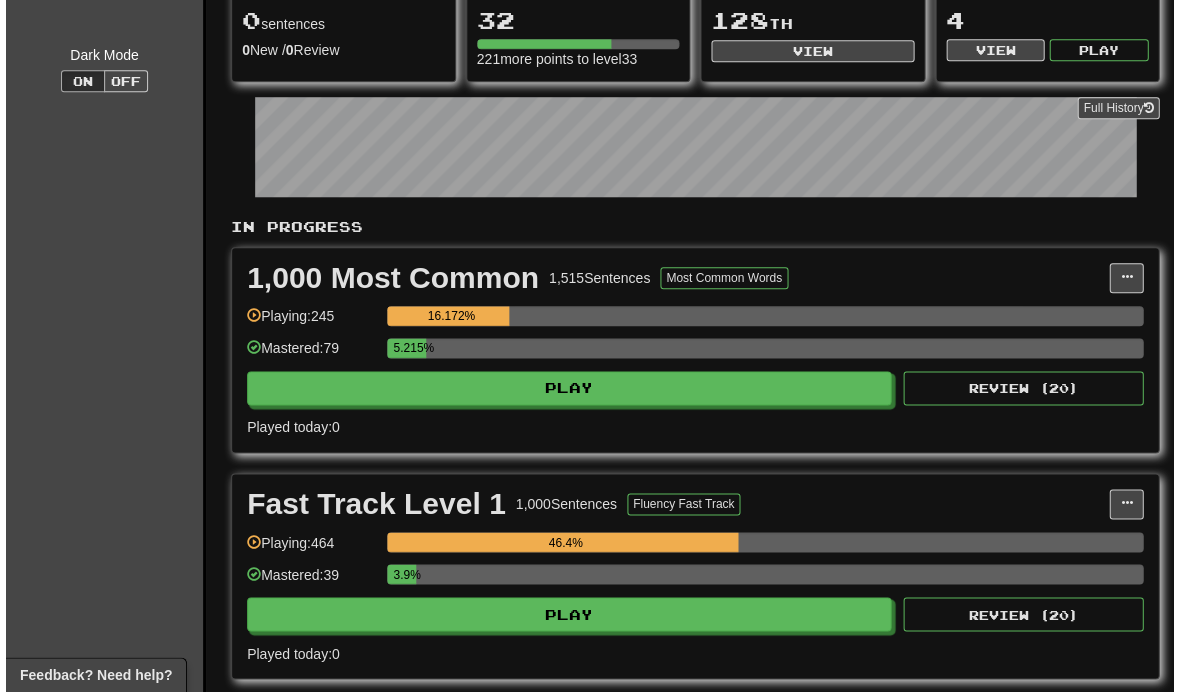 scroll, scrollTop: 216, scrollLeft: 0, axis: vertical 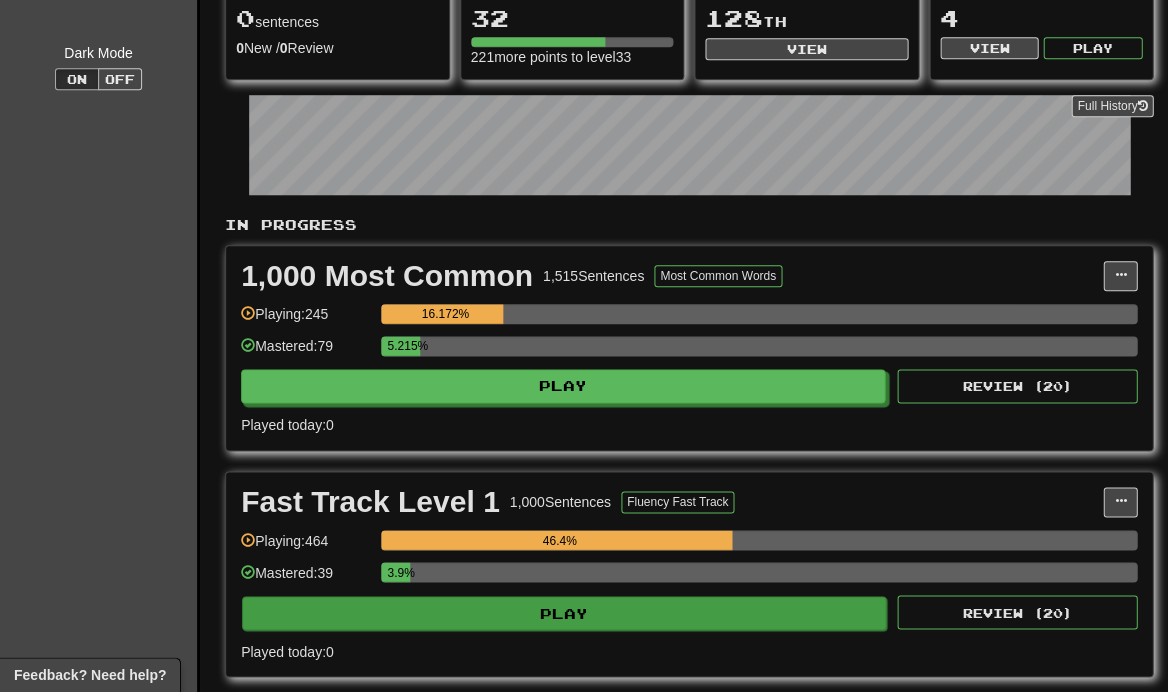click on "Play" at bounding box center (564, 613) 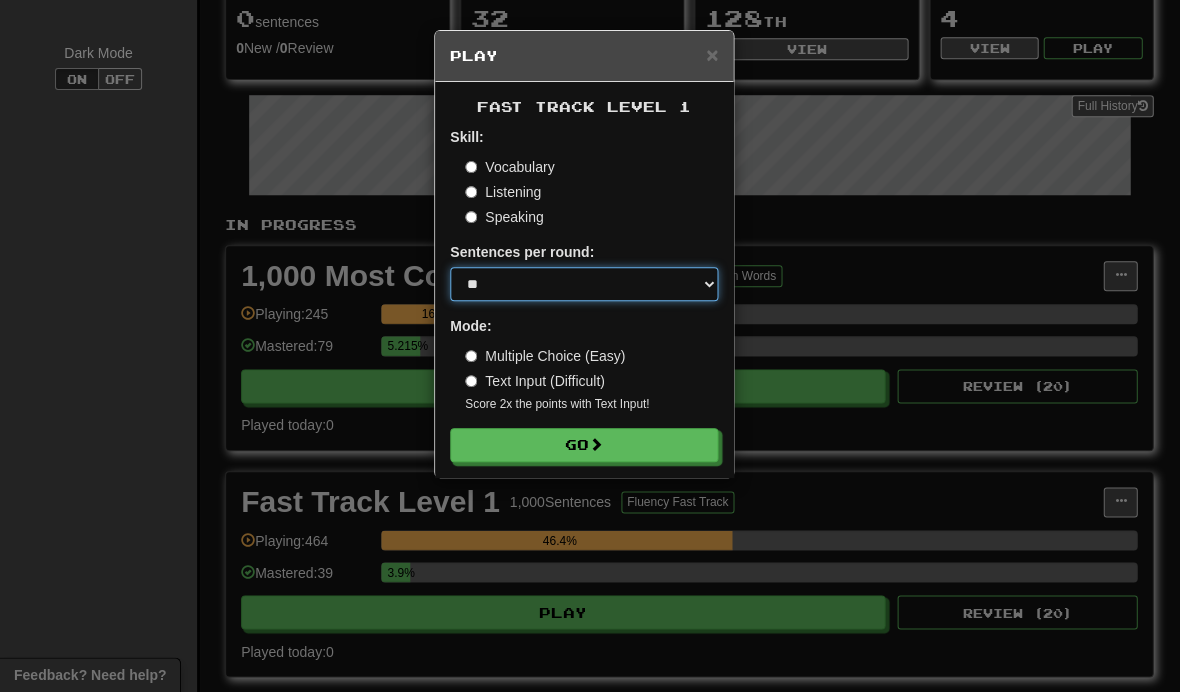 select on "**" 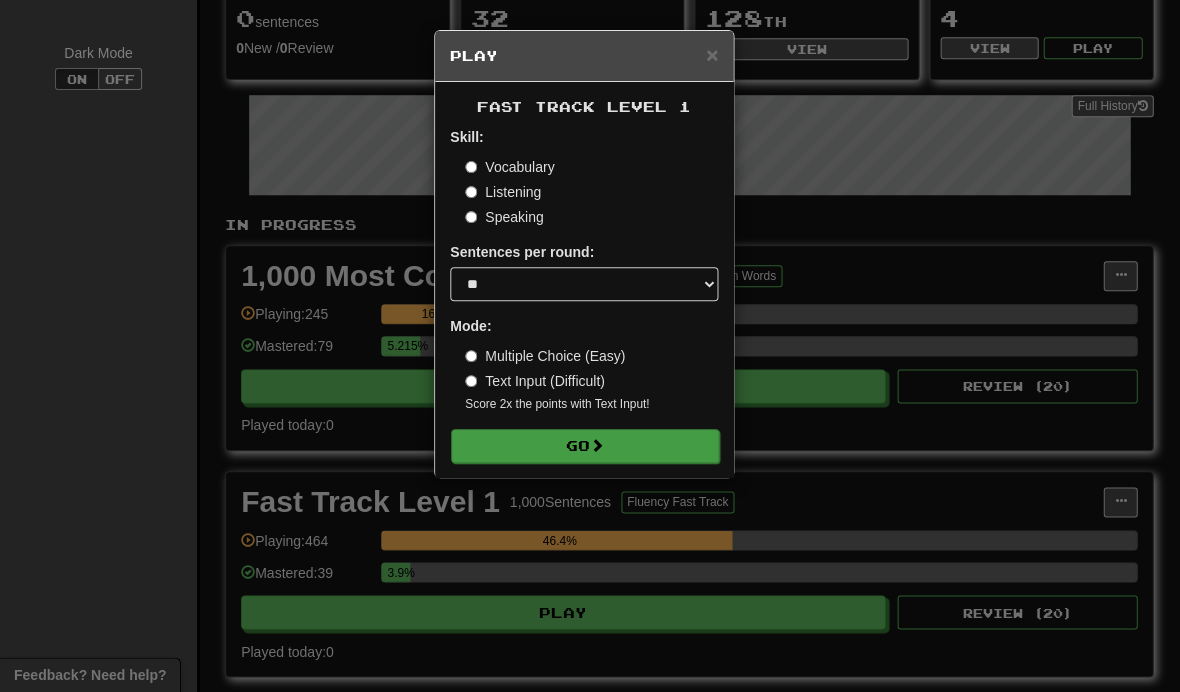 click on "Go" at bounding box center (585, 446) 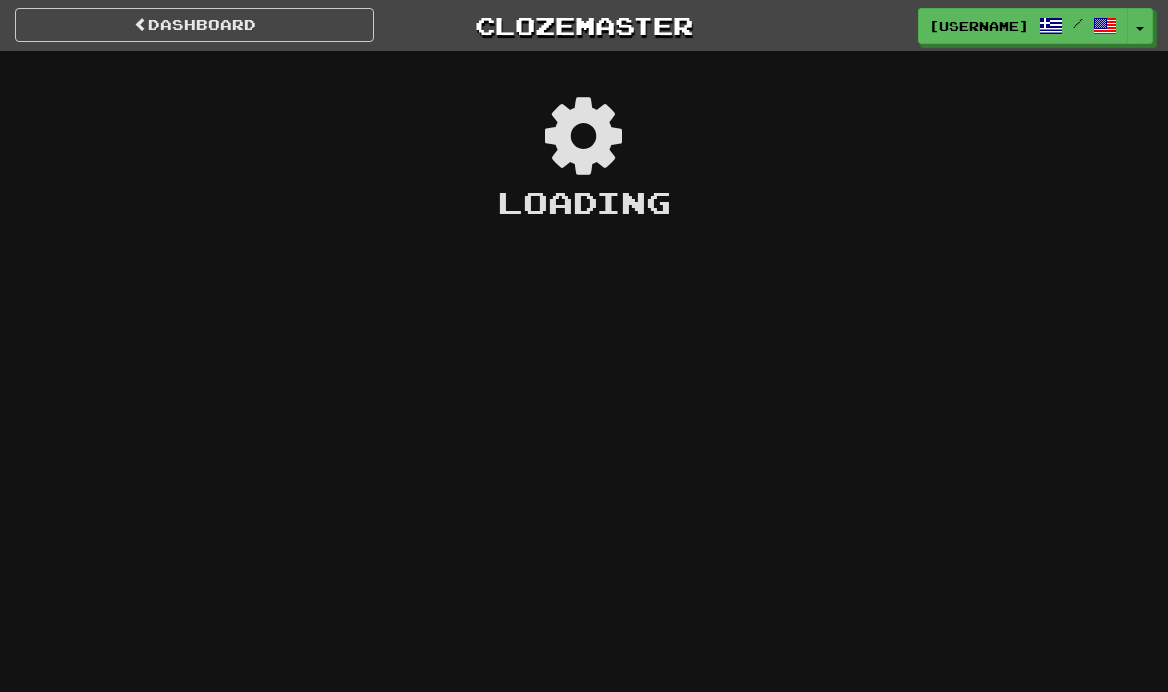 scroll, scrollTop: 0, scrollLeft: 0, axis: both 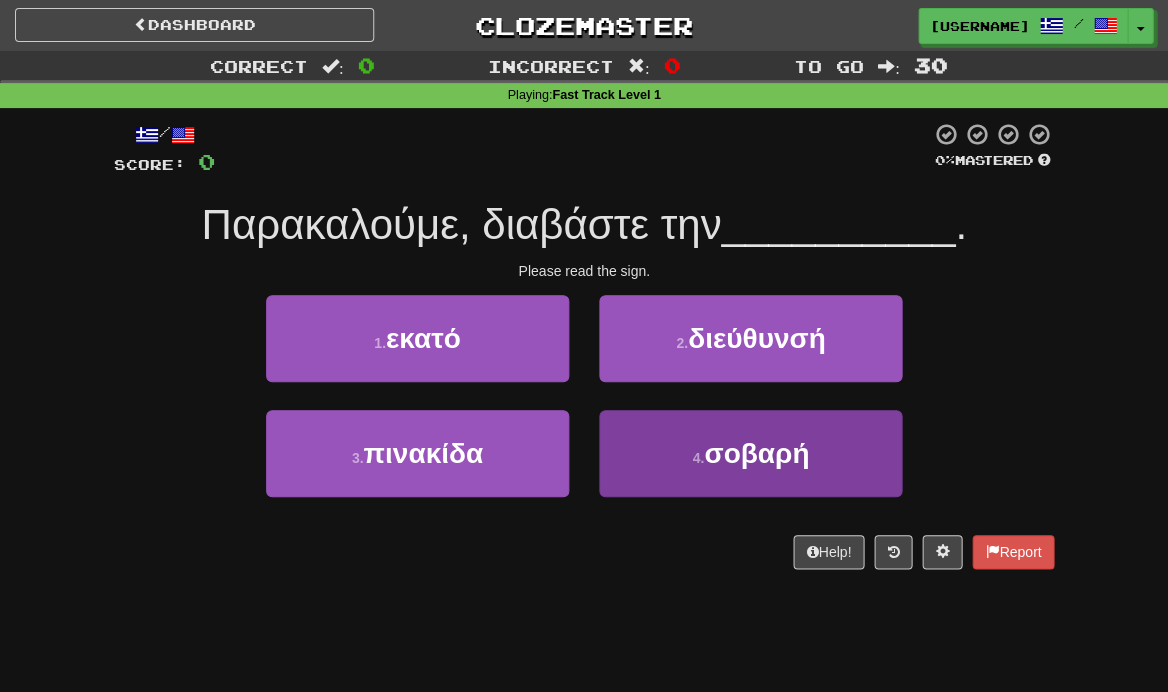 click on "4 .  σοβαρή" at bounding box center [750, 453] 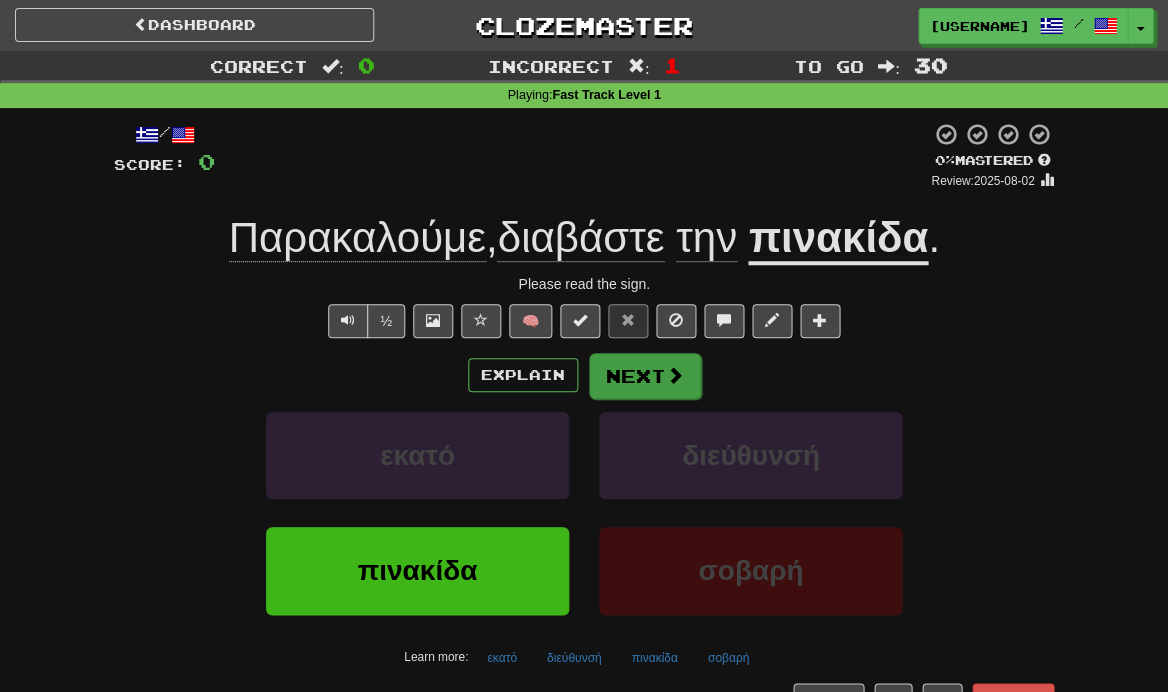 click on "Next" at bounding box center [645, 376] 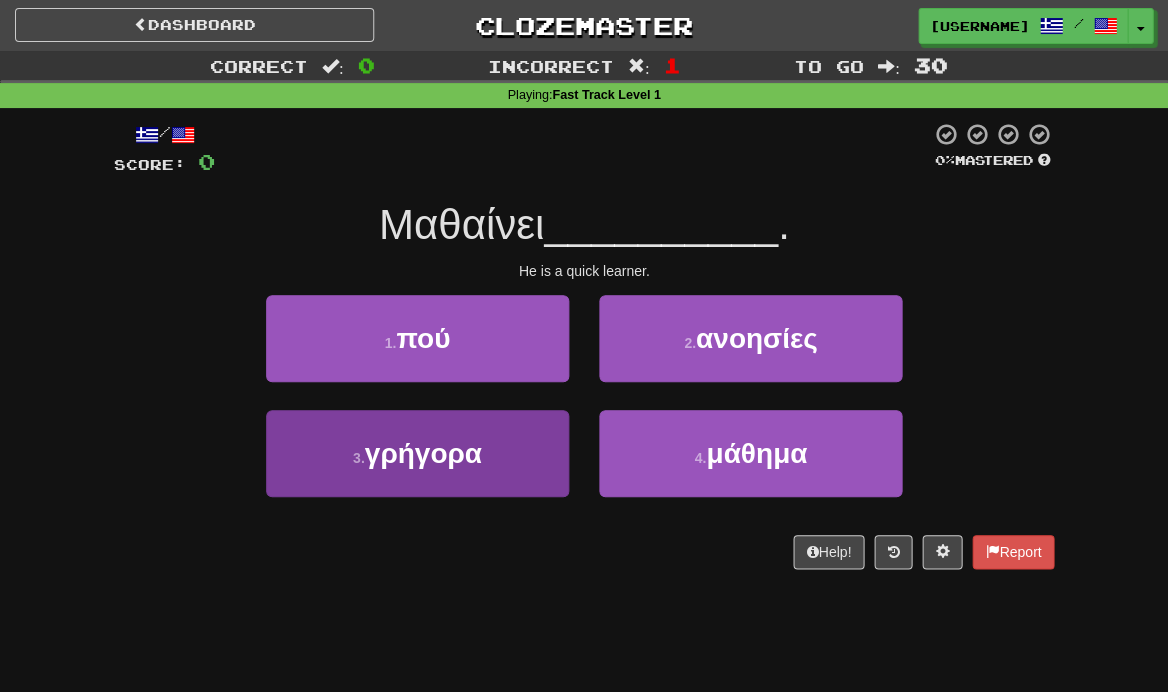 click on "γρήγορα" at bounding box center [423, 453] 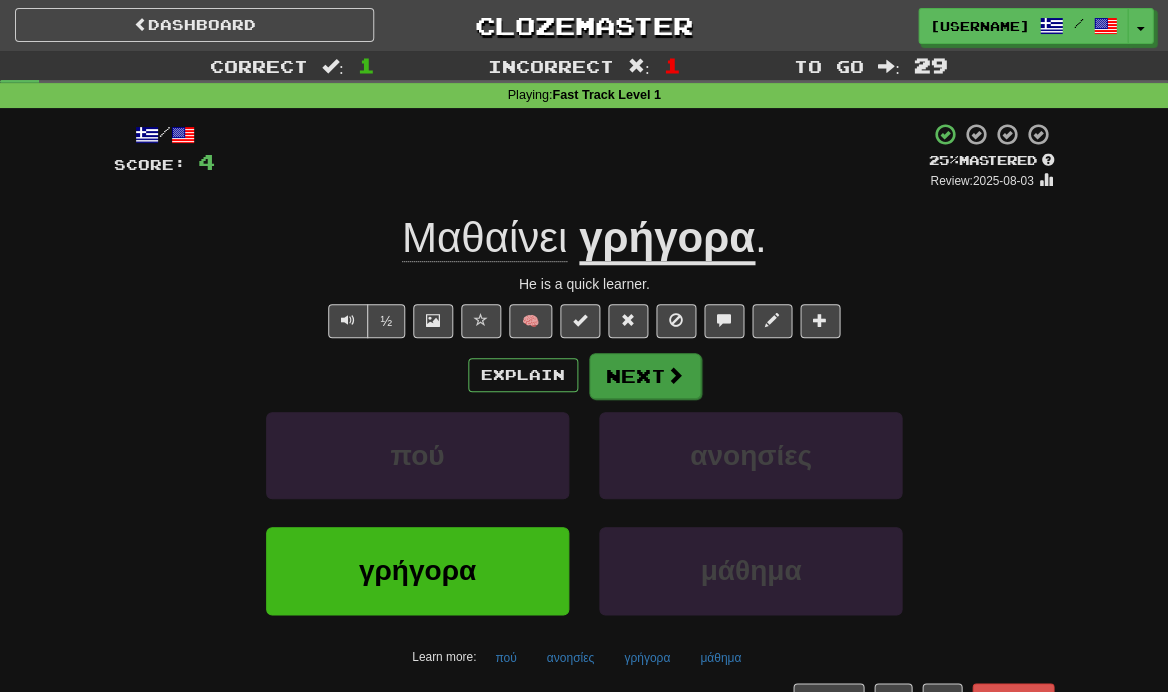 click at bounding box center (675, 375) 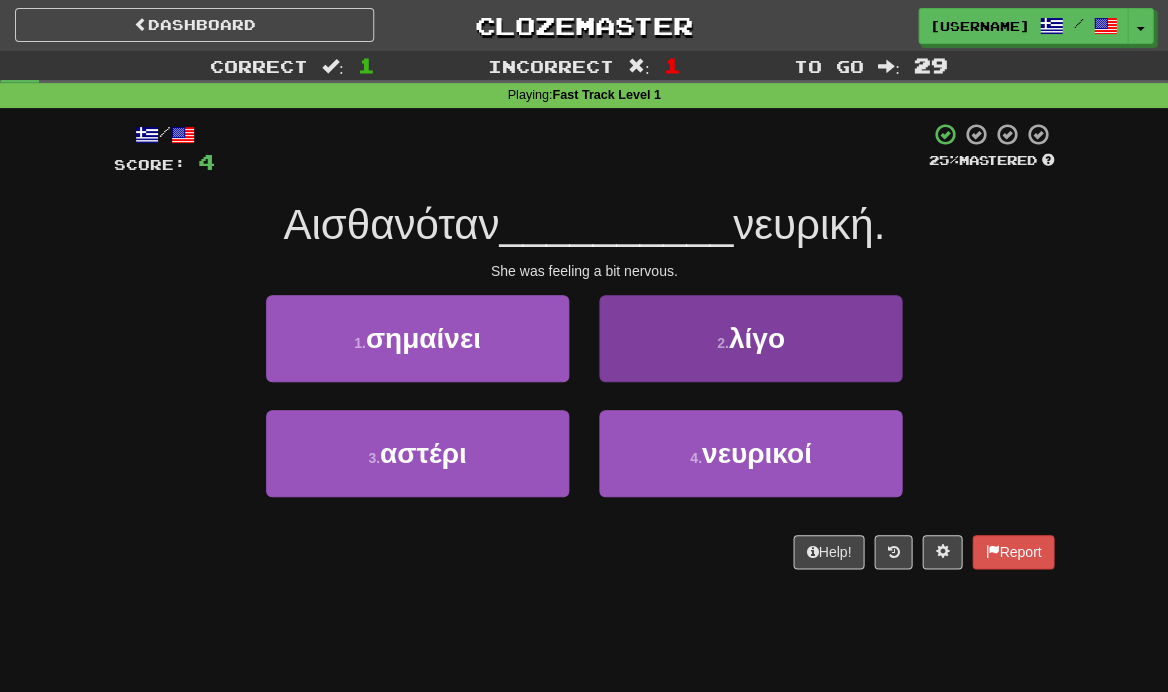 click on "2 .  λίγο" at bounding box center (750, 338) 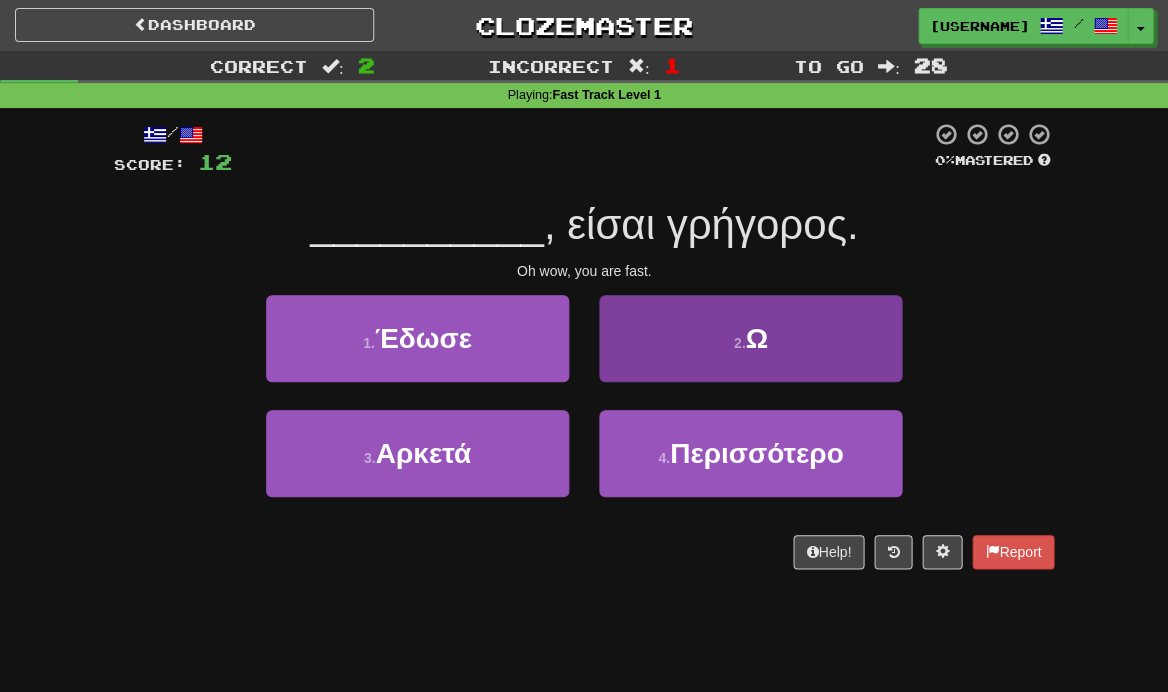 click on "2 .  Ω" at bounding box center [750, 338] 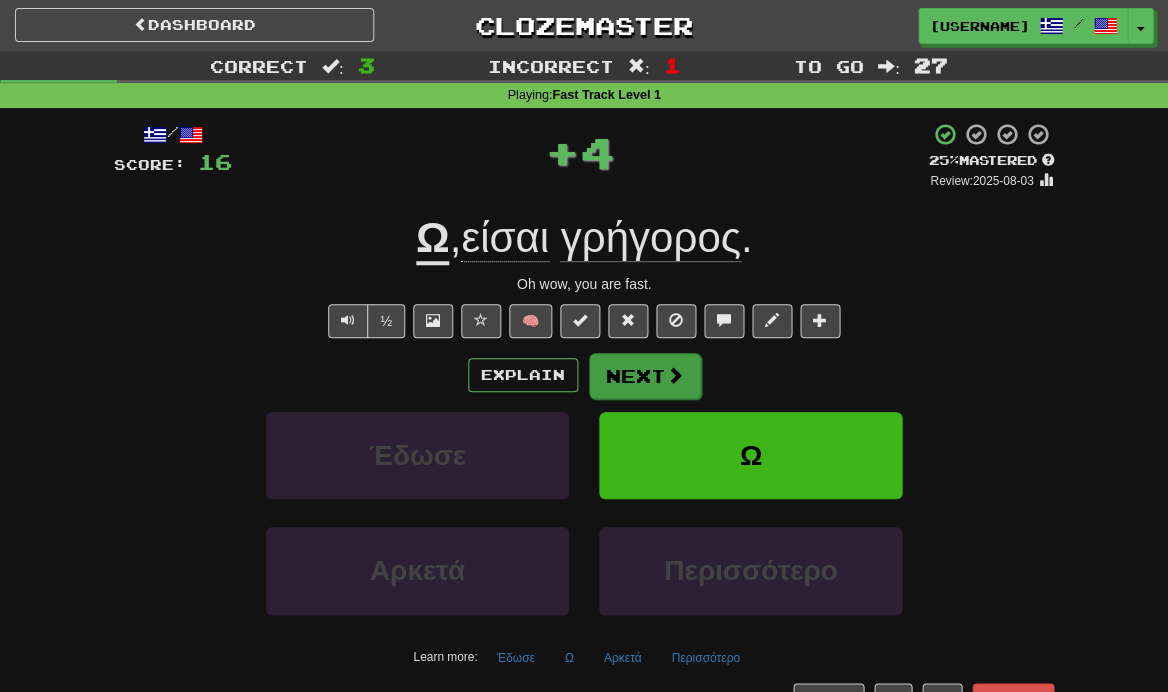 click on "Next" at bounding box center [645, 376] 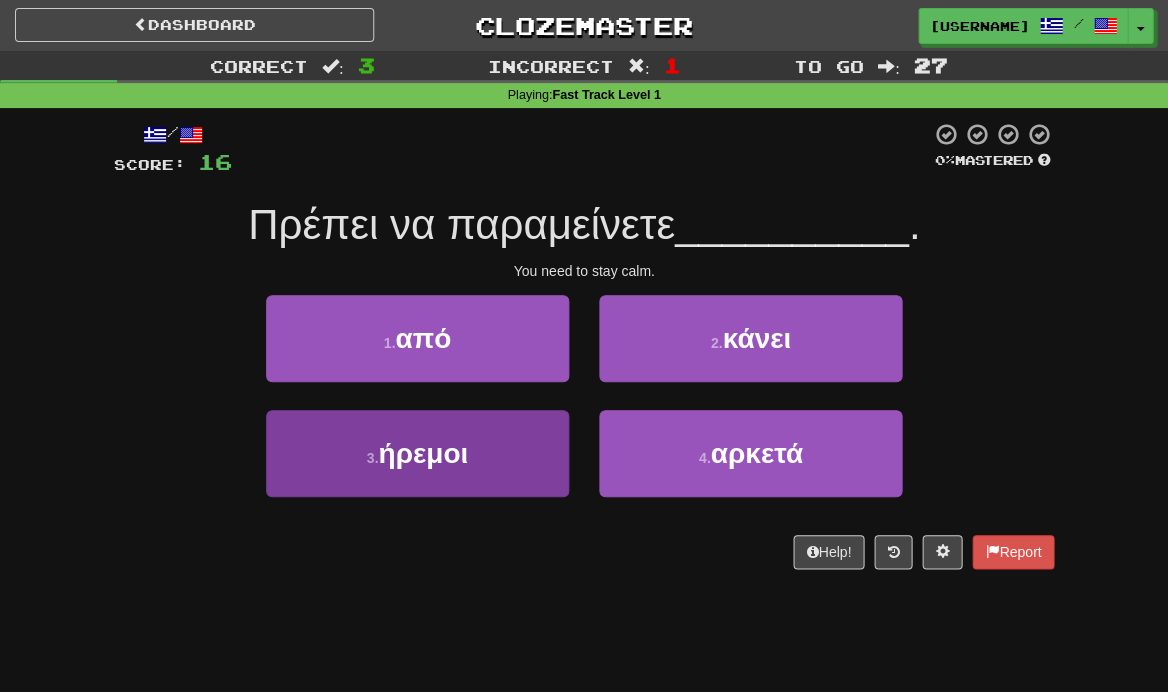 click on "3 .  ήρεμοι" at bounding box center [417, 453] 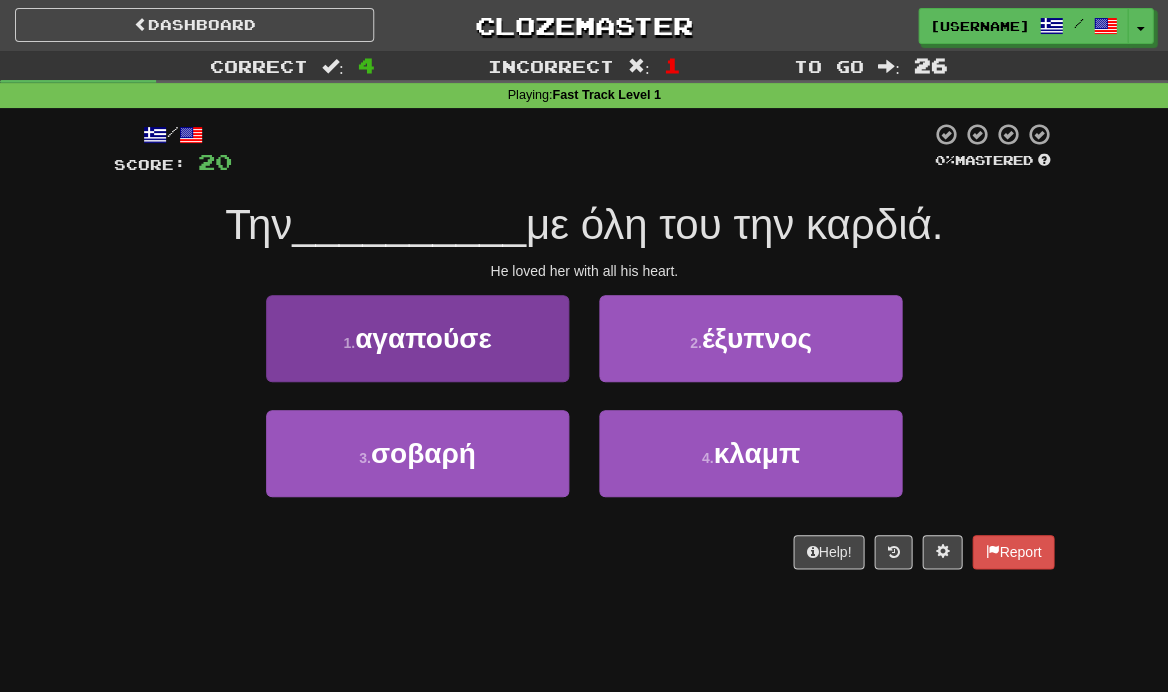 click on "1 .  αγαπούσε" at bounding box center (417, 338) 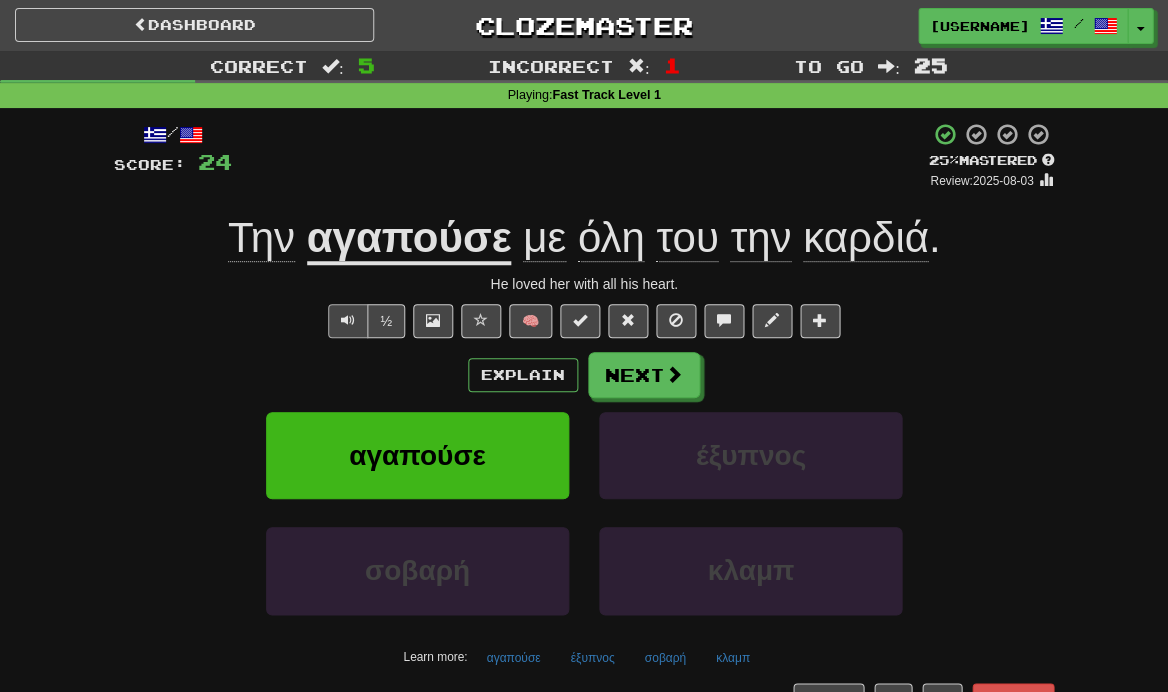 click at bounding box center [348, 320] 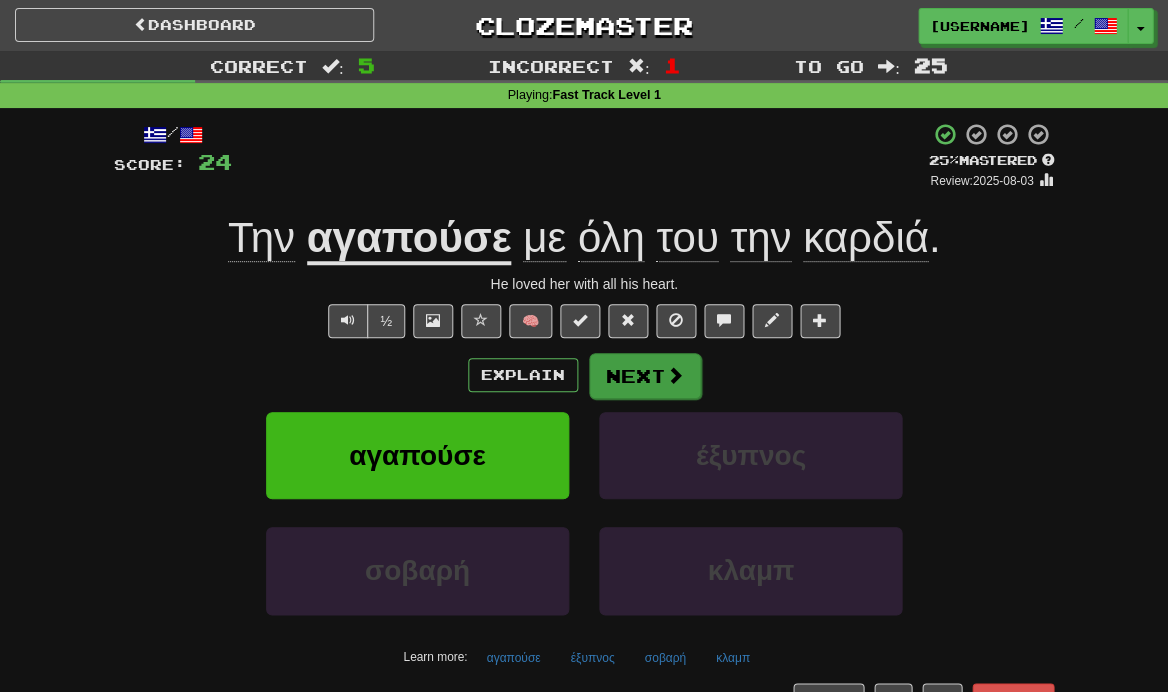 click on "Next" at bounding box center [645, 376] 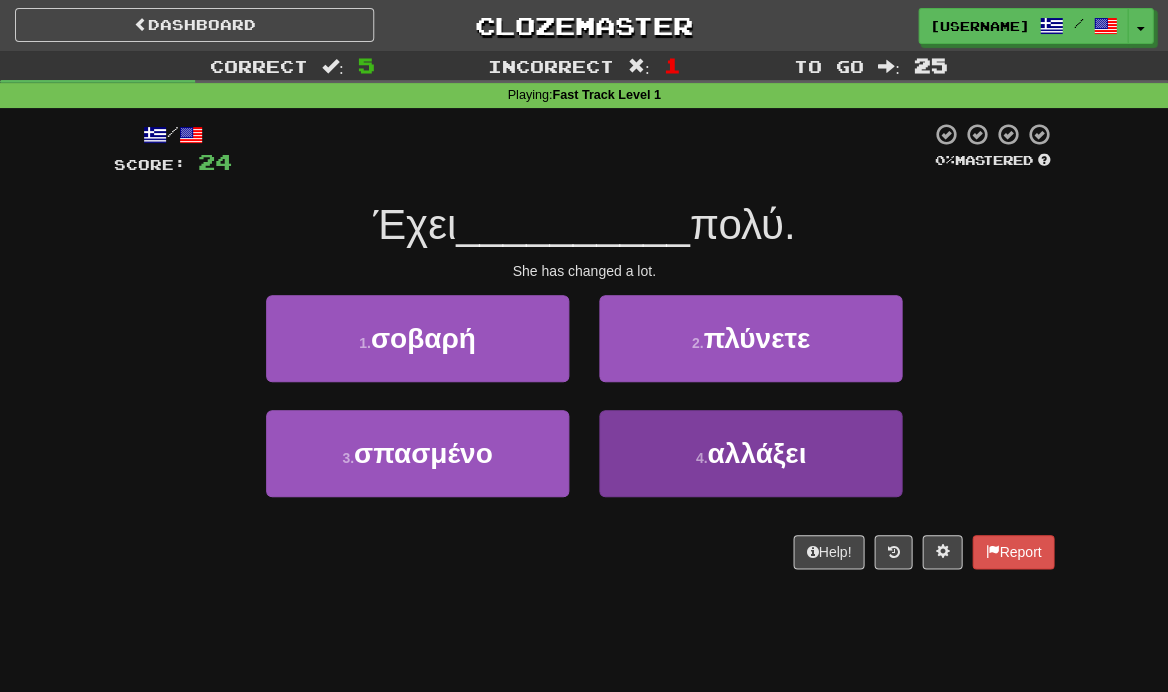 click on "4 ." at bounding box center (701, 458) 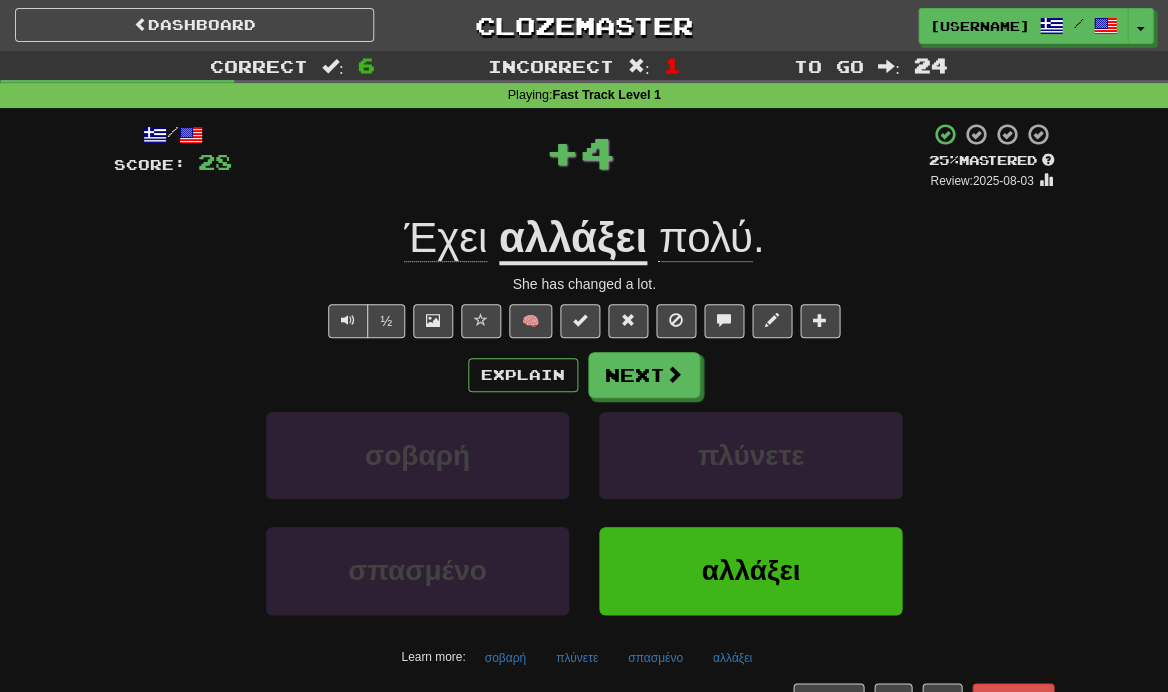 click on "πλύνετε" at bounding box center (750, 455) 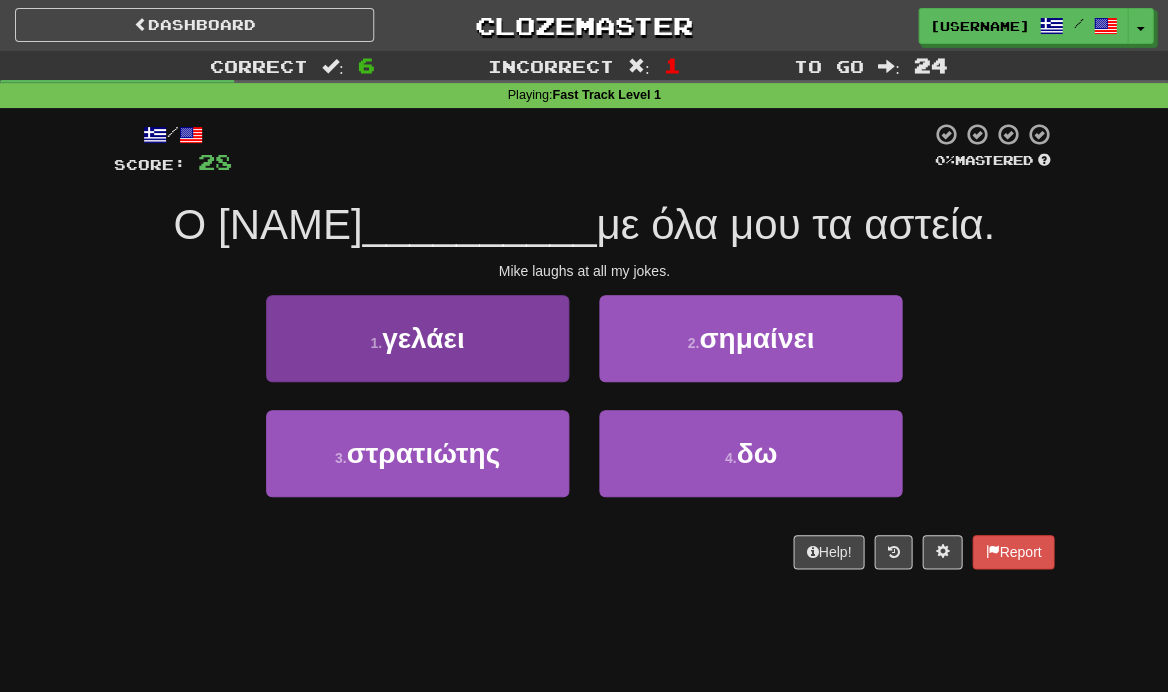 click on "1 .  γελάει" at bounding box center [417, 338] 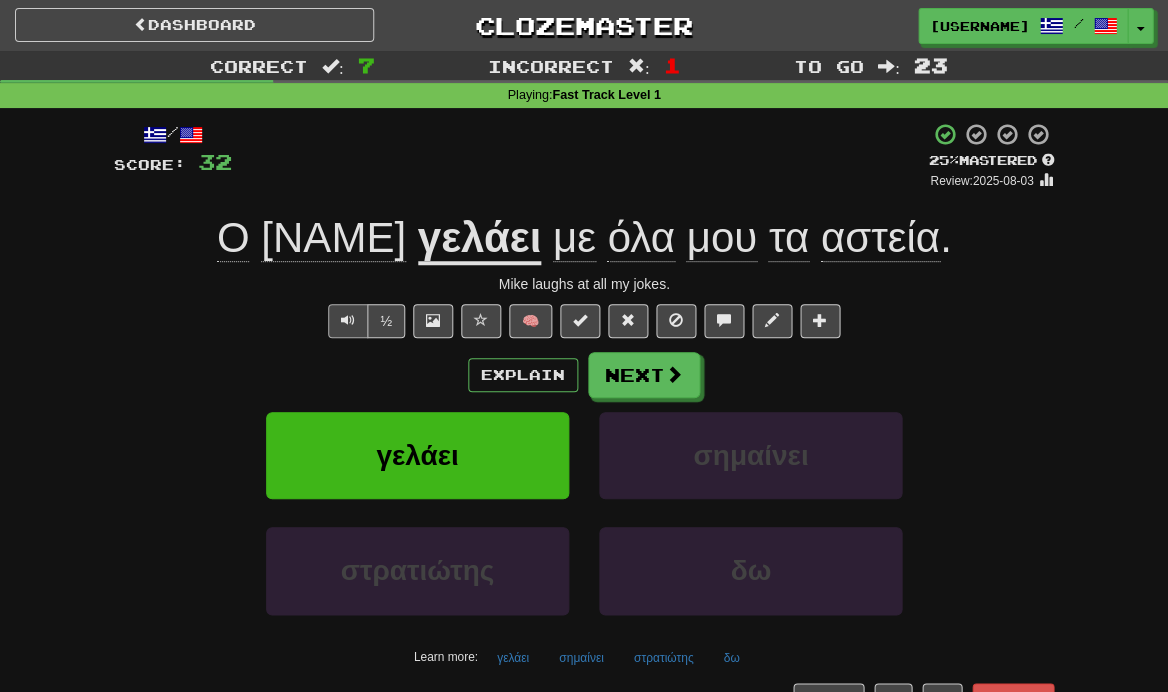 click at bounding box center [348, 320] 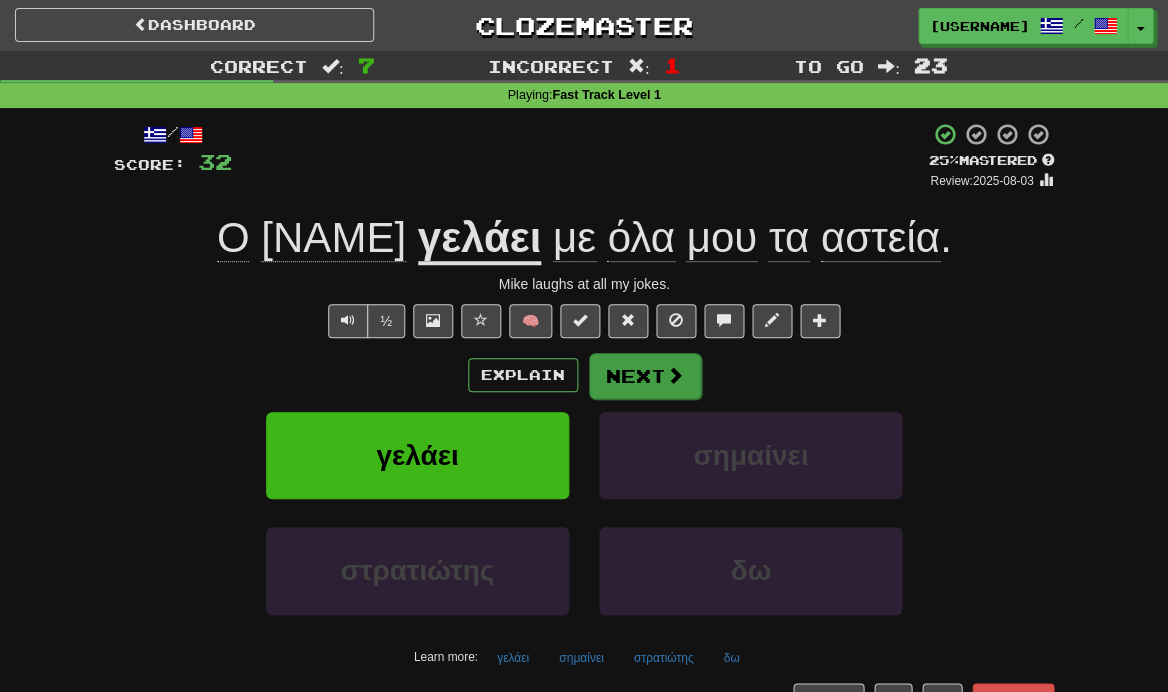 click on "Next" at bounding box center (645, 376) 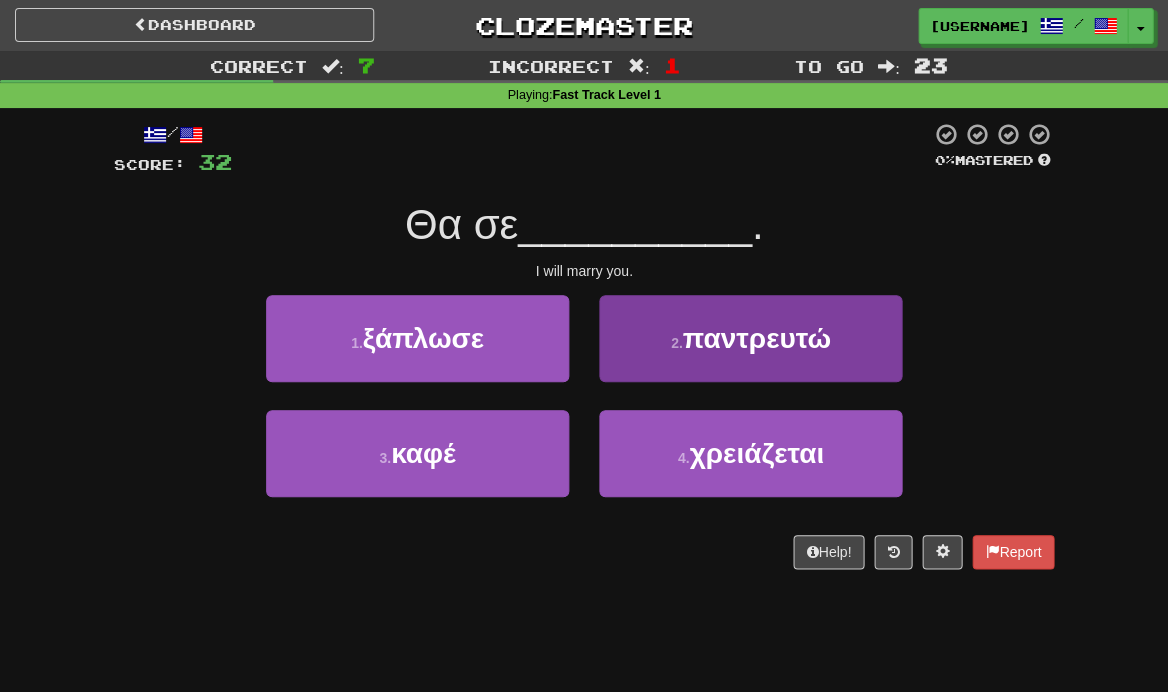 click on "παντρευτώ" at bounding box center (756, 338) 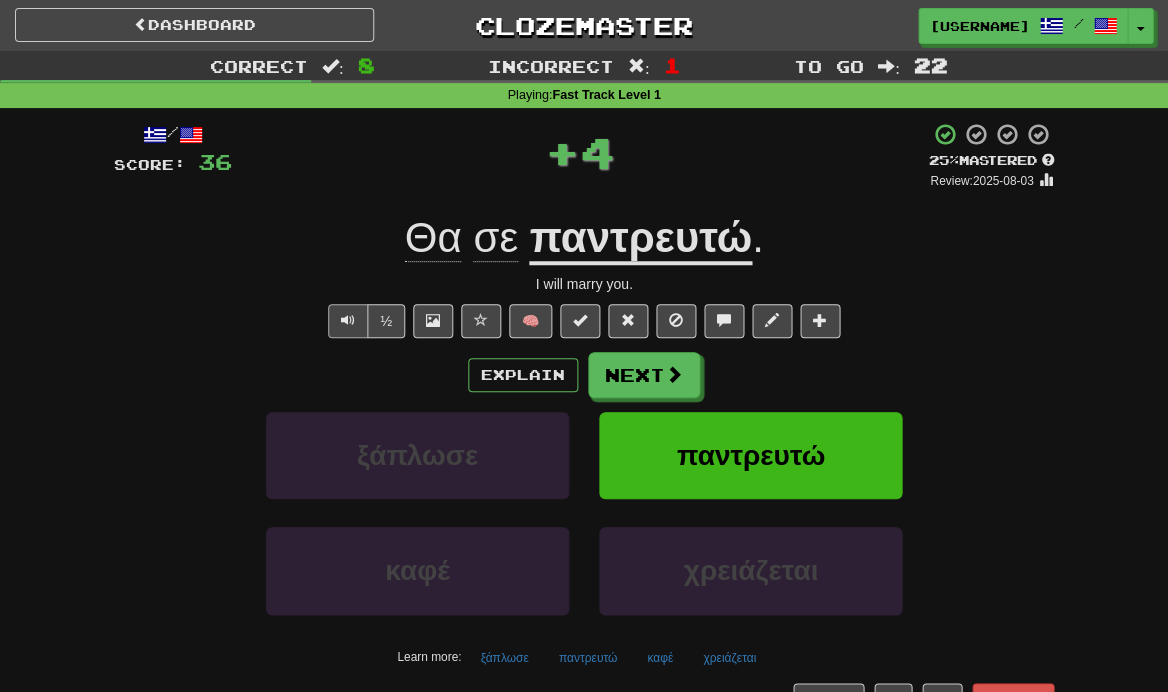 click at bounding box center (348, 320) 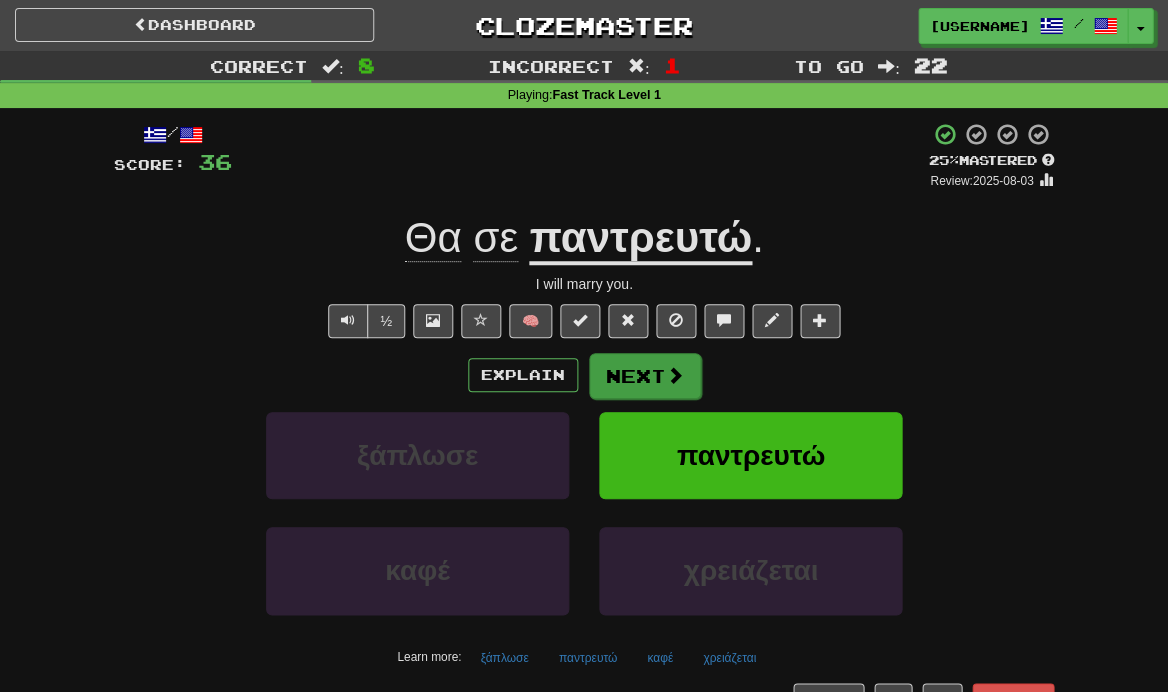 click on "Next" at bounding box center (645, 376) 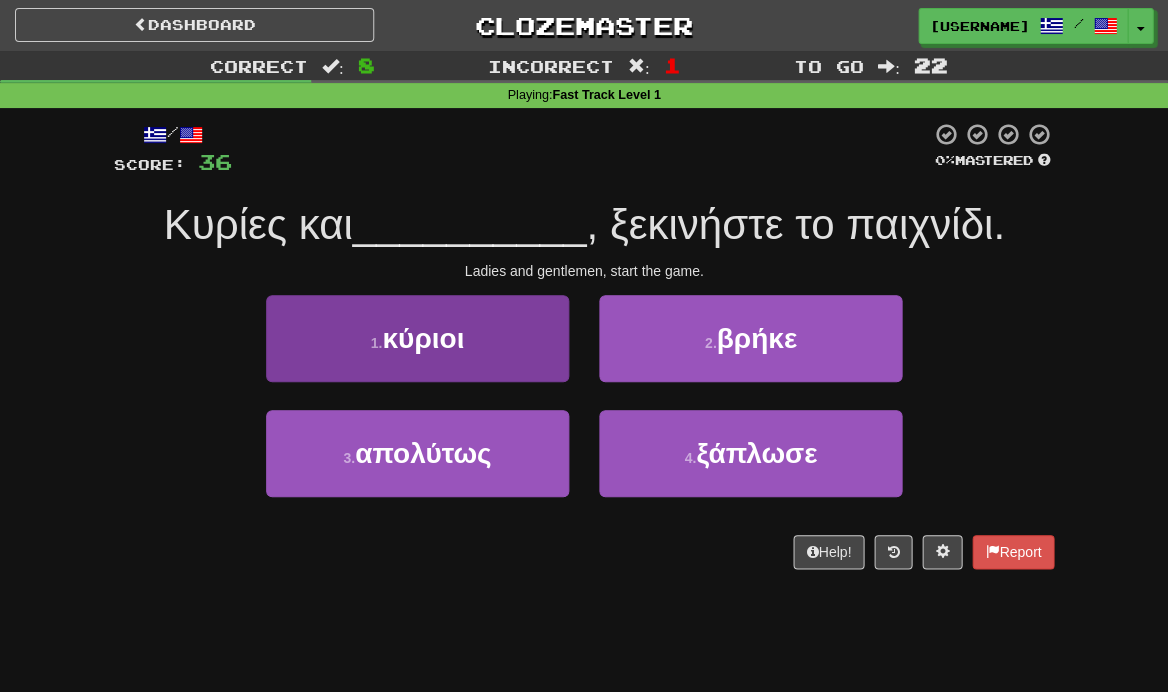 click on "1 .  κύριοι" at bounding box center (417, 338) 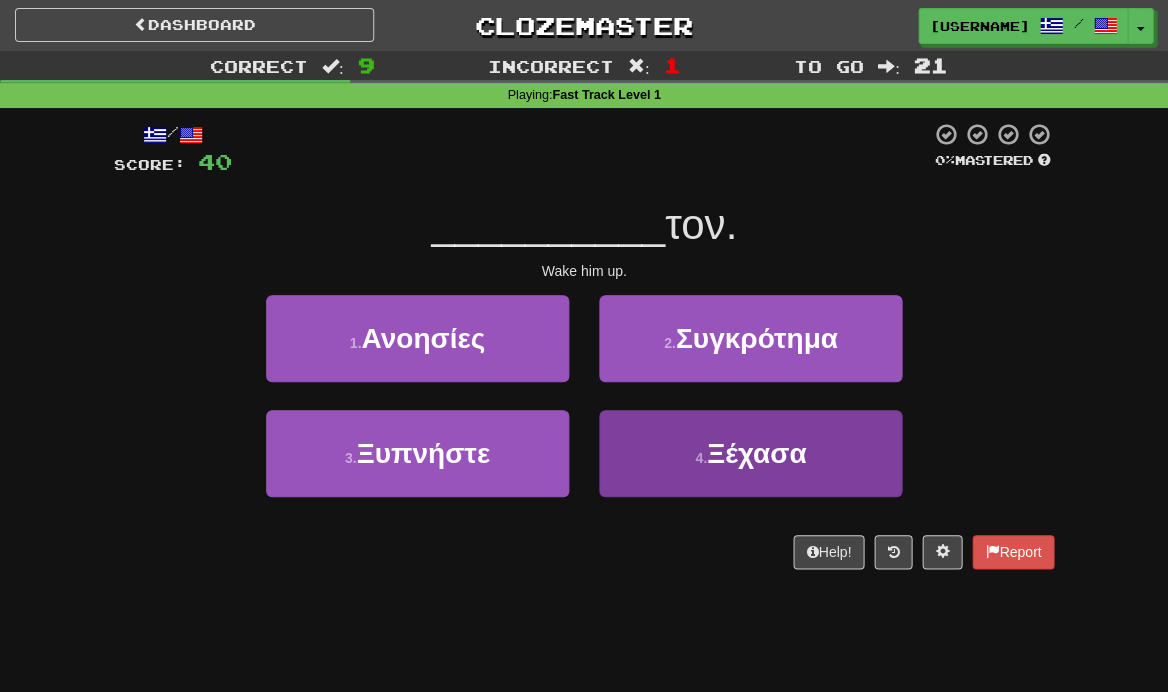 click on "4 .  Ξέχασα" at bounding box center [750, 453] 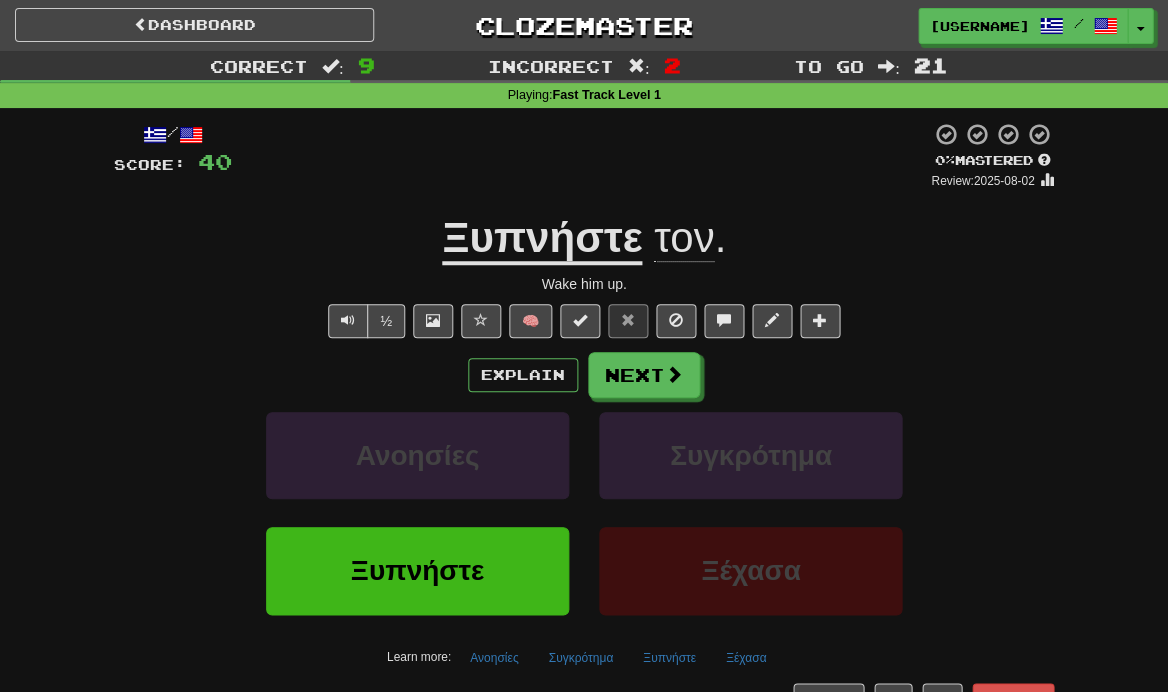 click on "Ξυπνήστε" at bounding box center (417, 570) 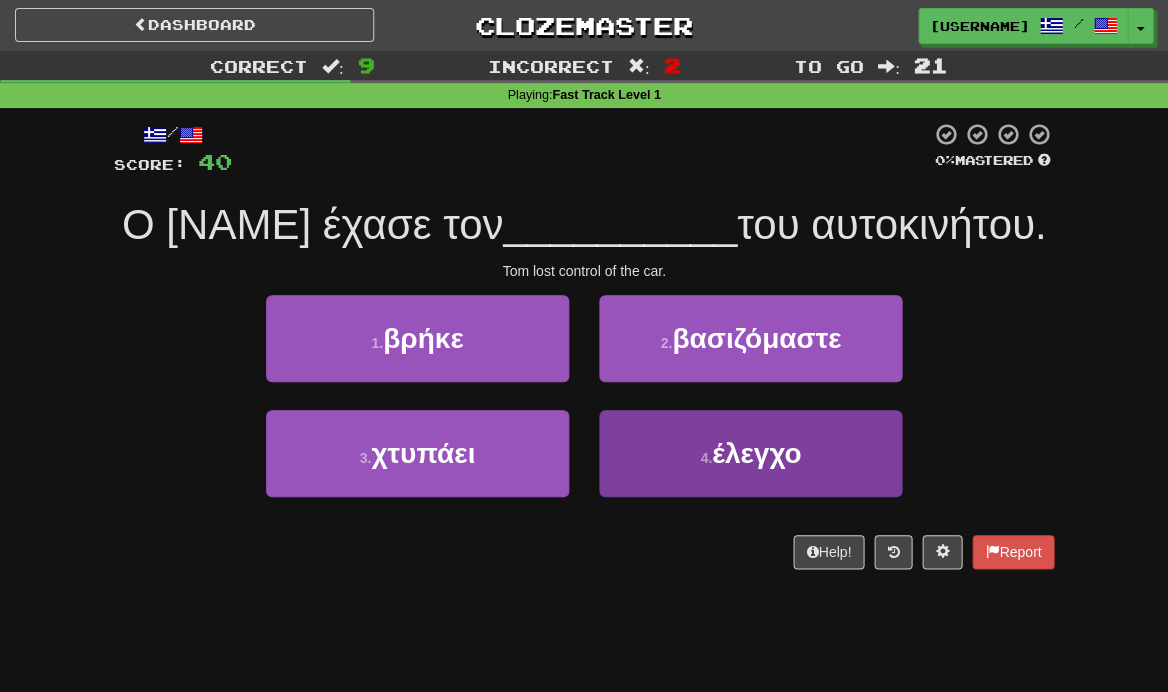 click on "4 .  έλεγχο" at bounding box center [750, 453] 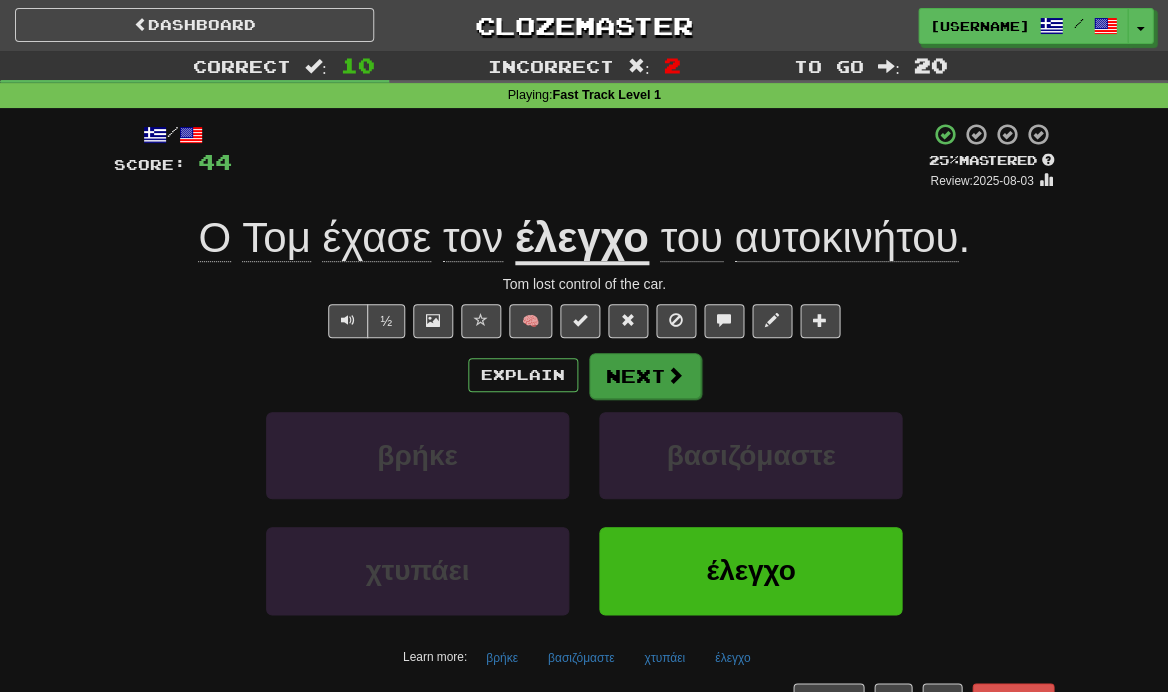click on "Next" at bounding box center [645, 376] 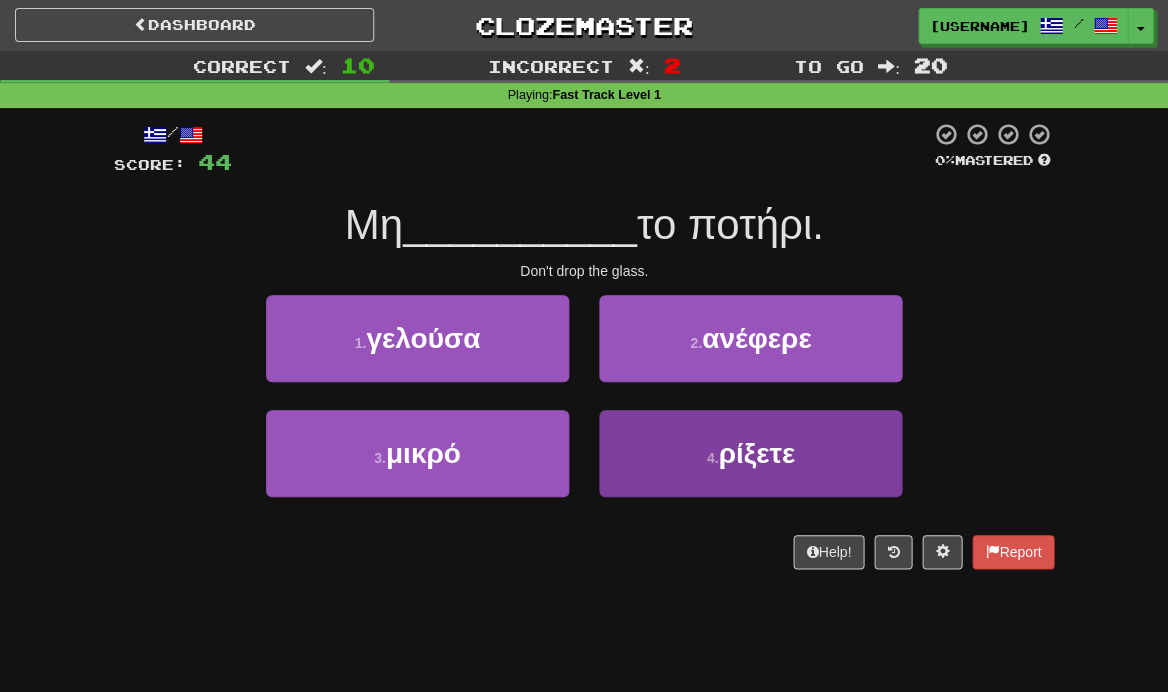 click on "4 .  ρίξετε" at bounding box center [750, 453] 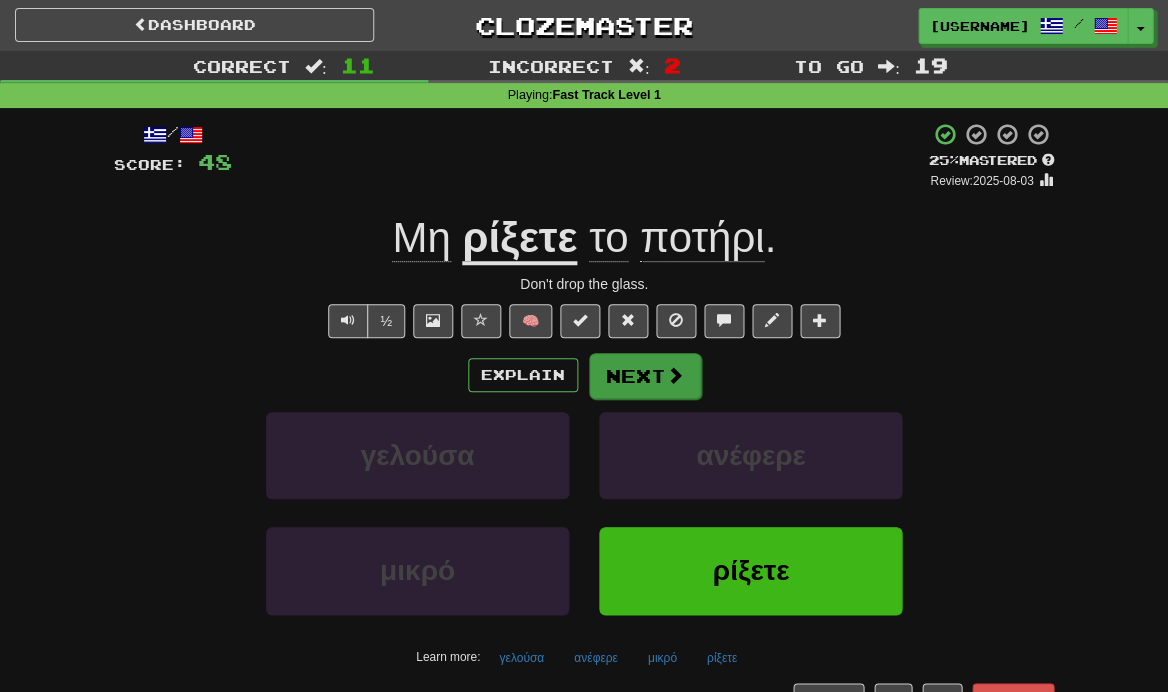 click on "Next" at bounding box center (645, 376) 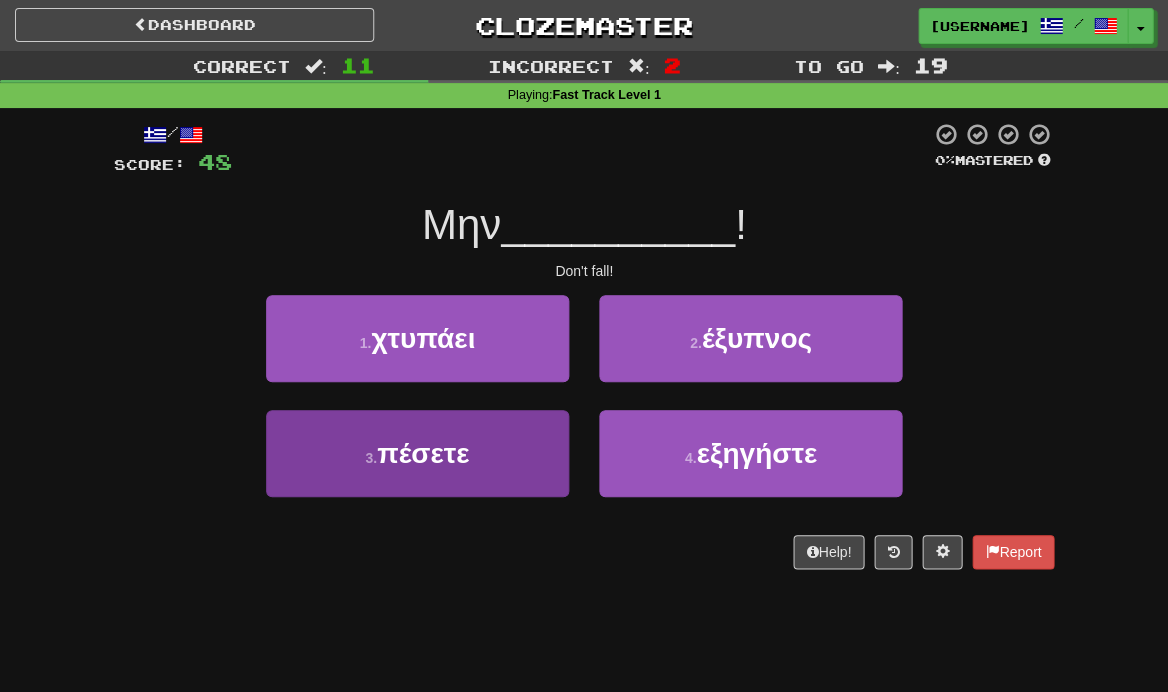 click on "πέσετε" at bounding box center (423, 453) 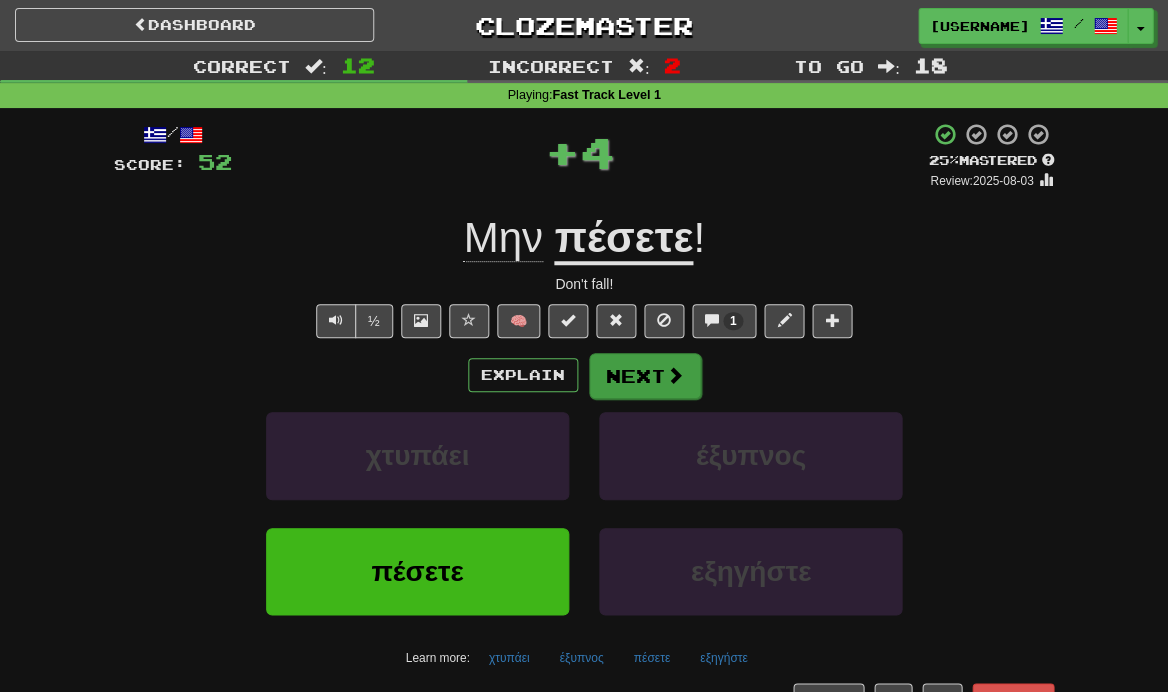 click on "Next" at bounding box center (645, 376) 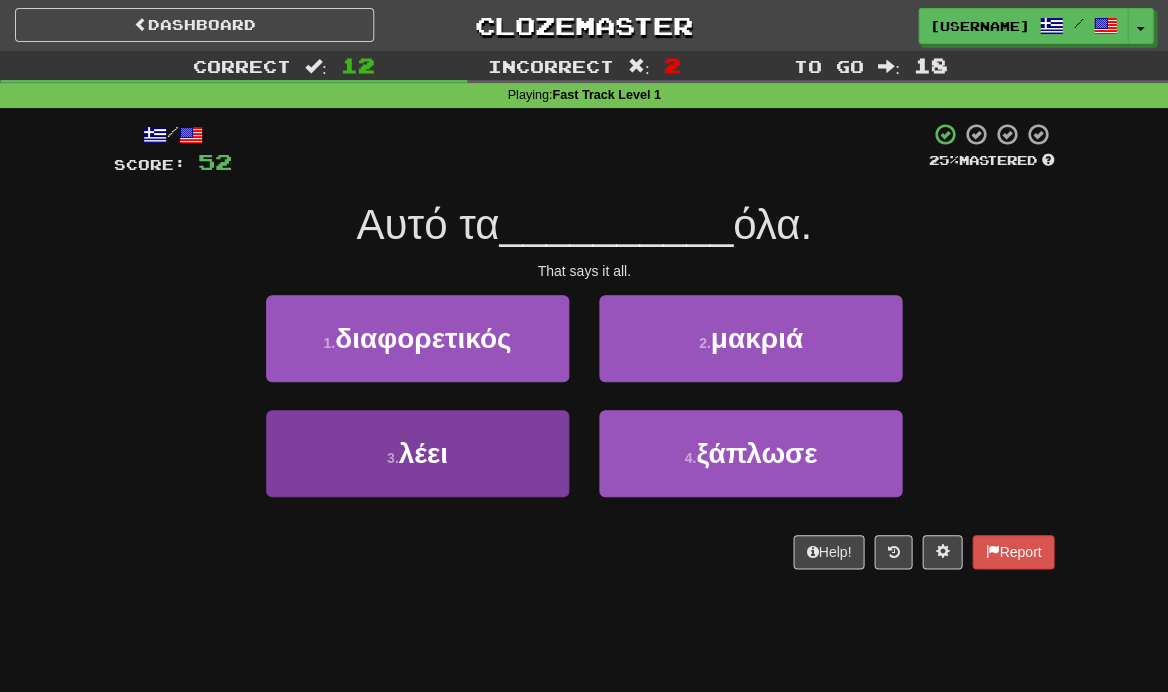 click on "3 .  λέει" at bounding box center (417, 453) 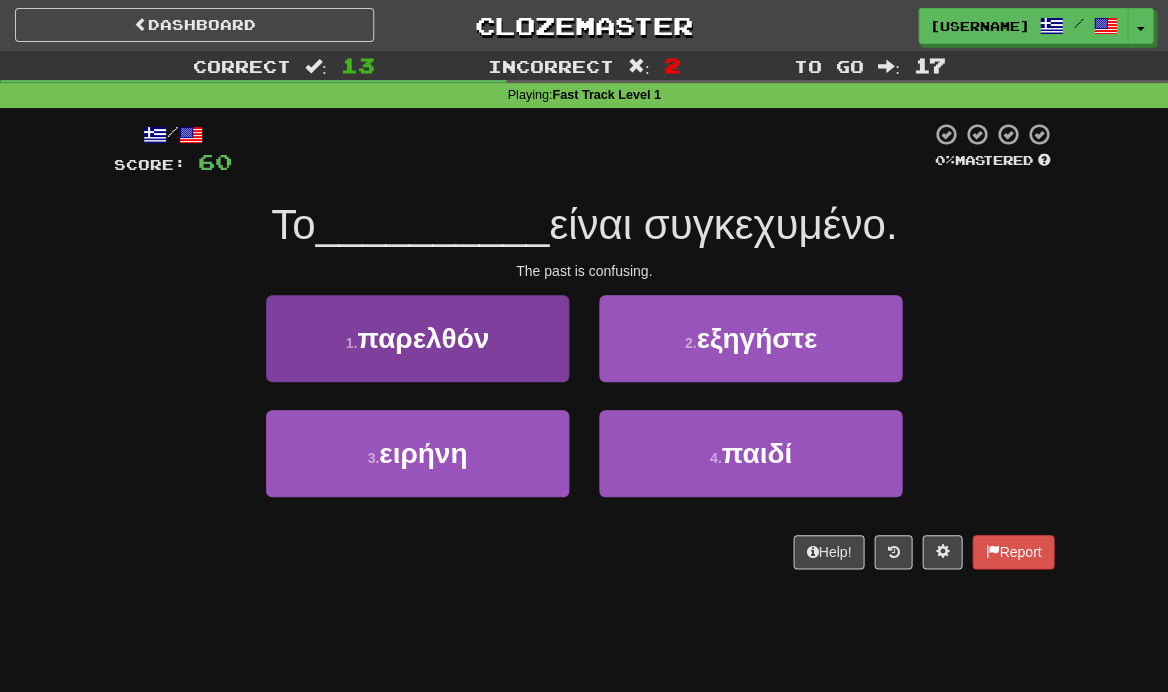 click on "1 .  παρελθόν" at bounding box center [417, 338] 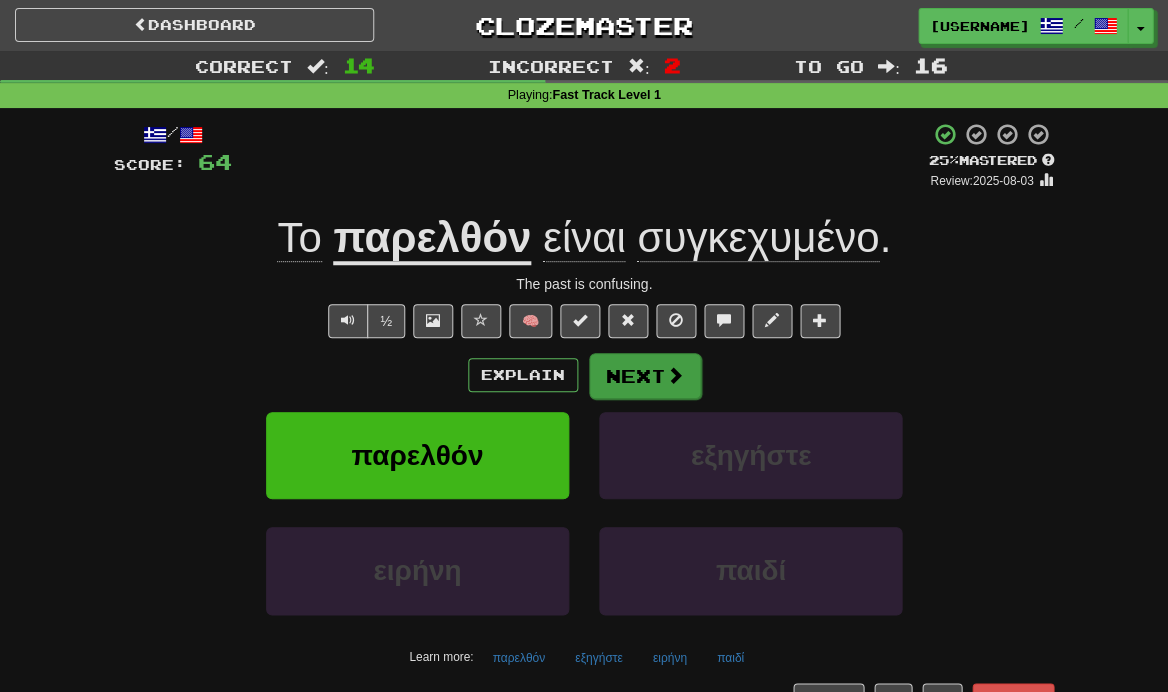 click on "Next" at bounding box center [645, 376] 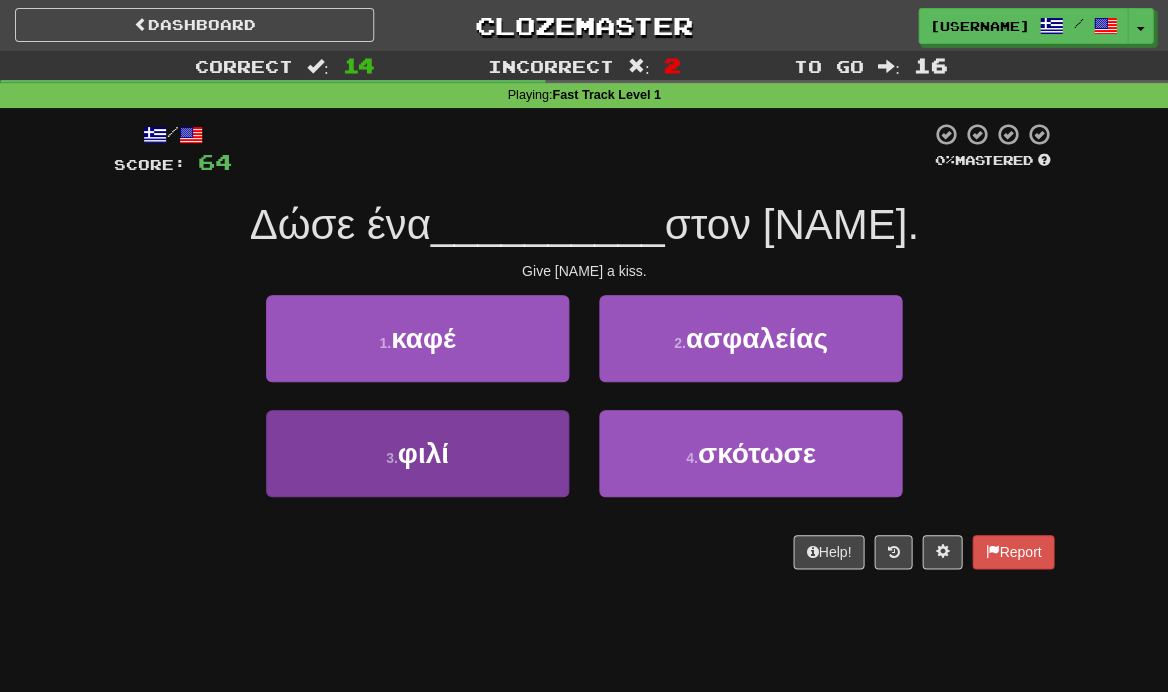 click on "φιλί" at bounding box center [423, 453] 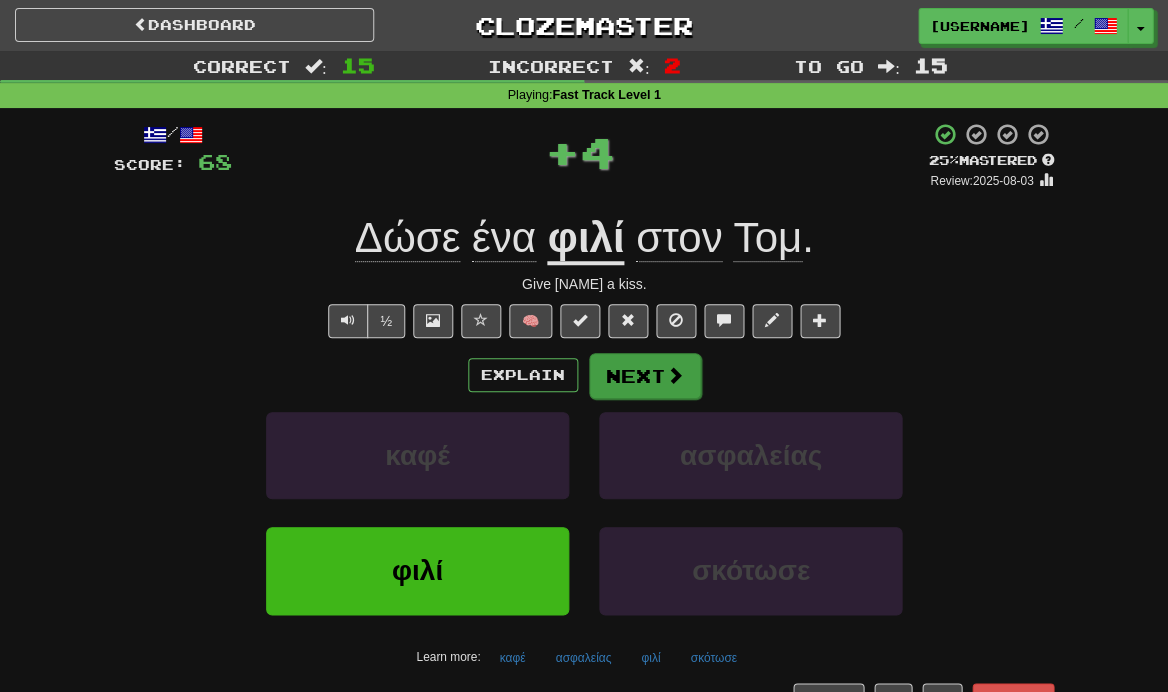 click at bounding box center [675, 375] 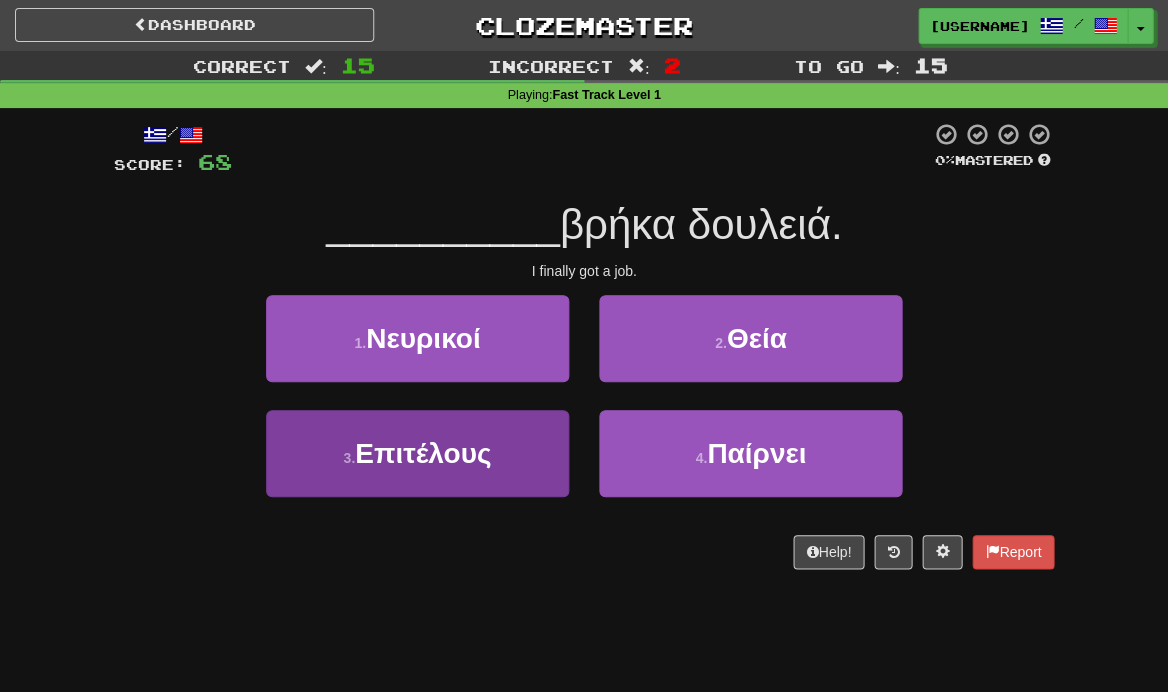 click on "3 .  Επιτέλους" at bounding box center [417, 453] 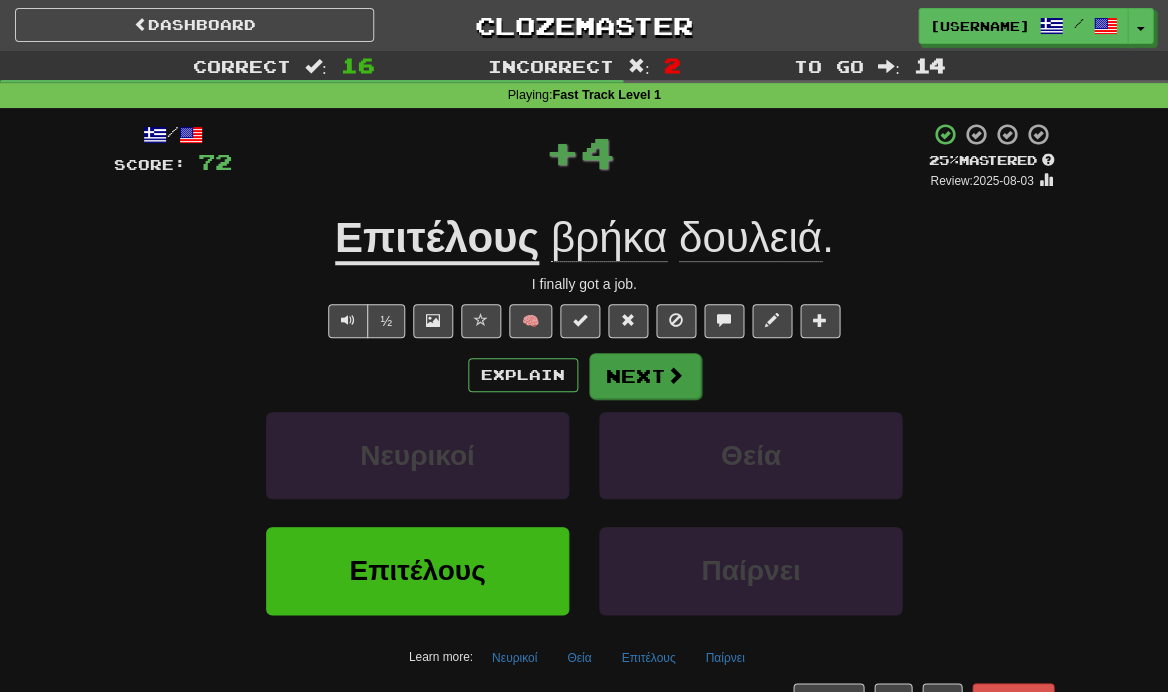click on "Next" at bounding box center (645, 376) 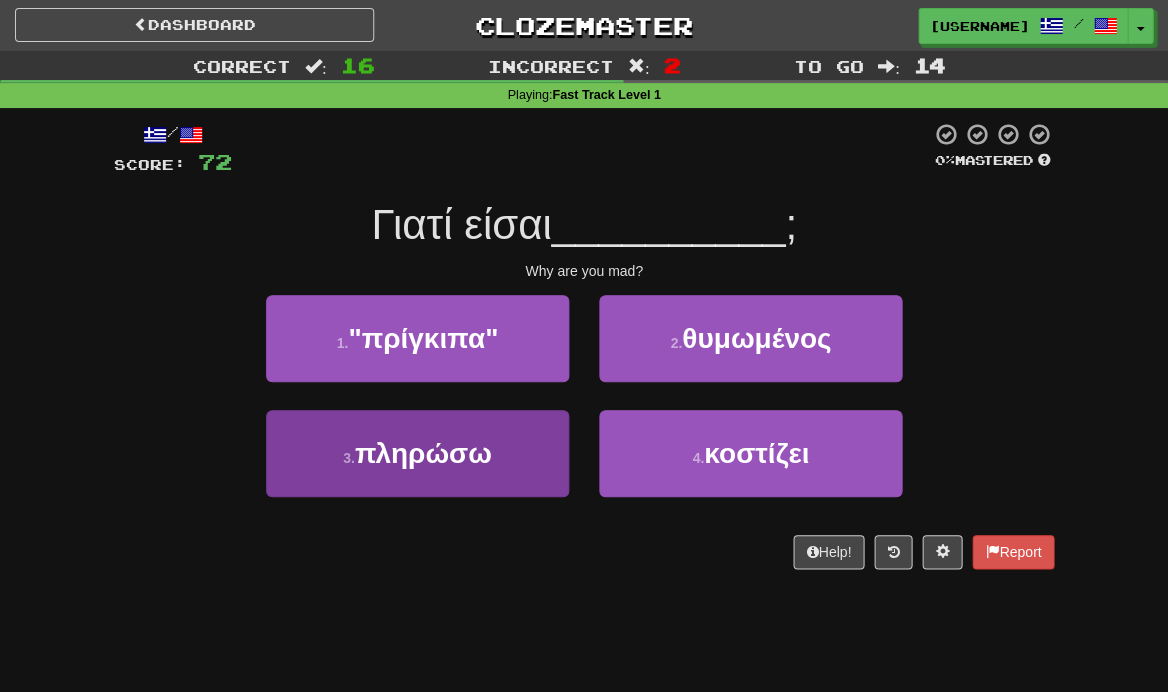 click on "3 .  πληρώσω" at bounding box center (417, 453) 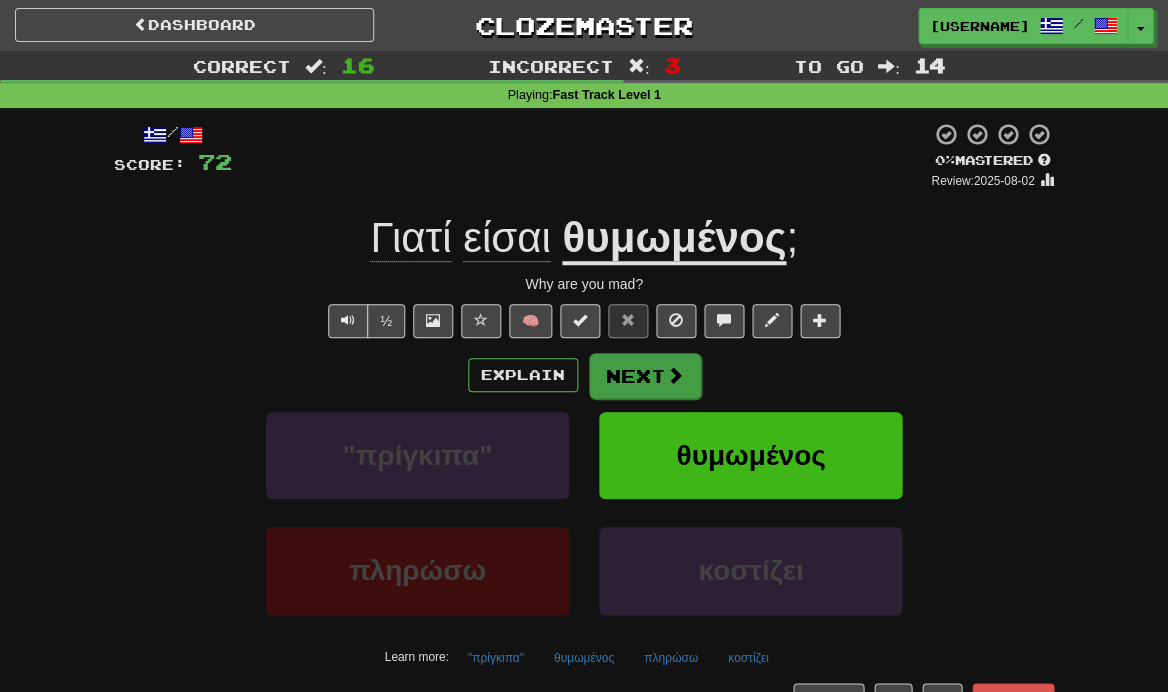 click on "Next" at bounding box center [645, 376] 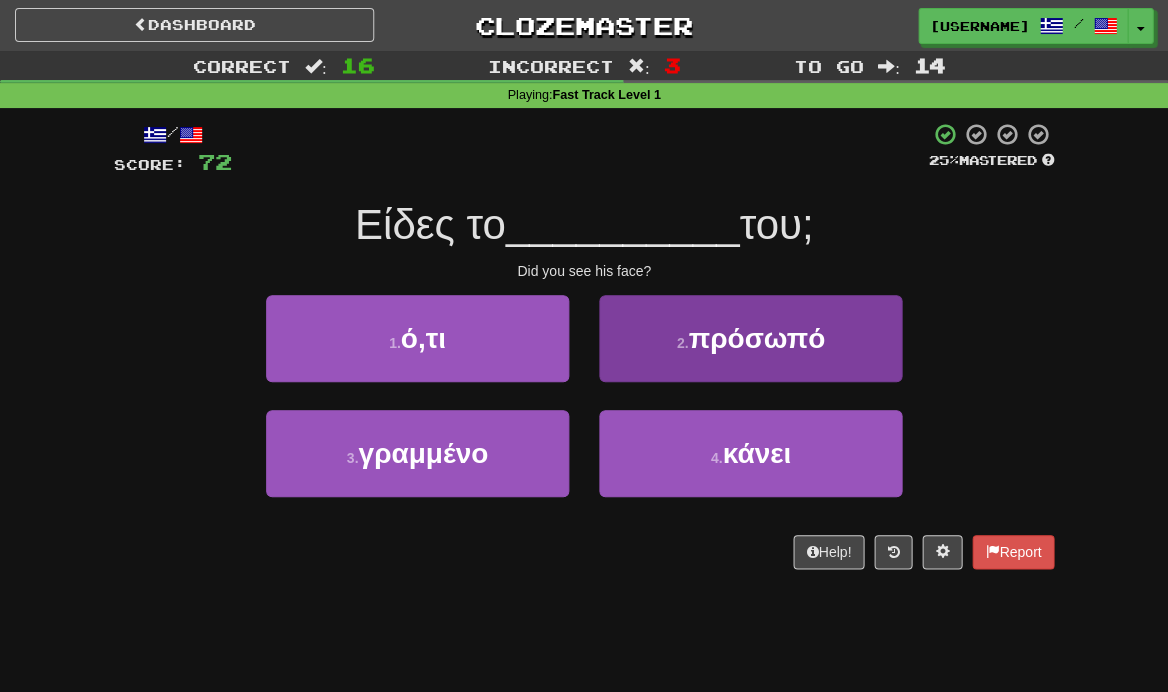 click on "2 .  πρόσωπό" at bounding box center (750, 338) 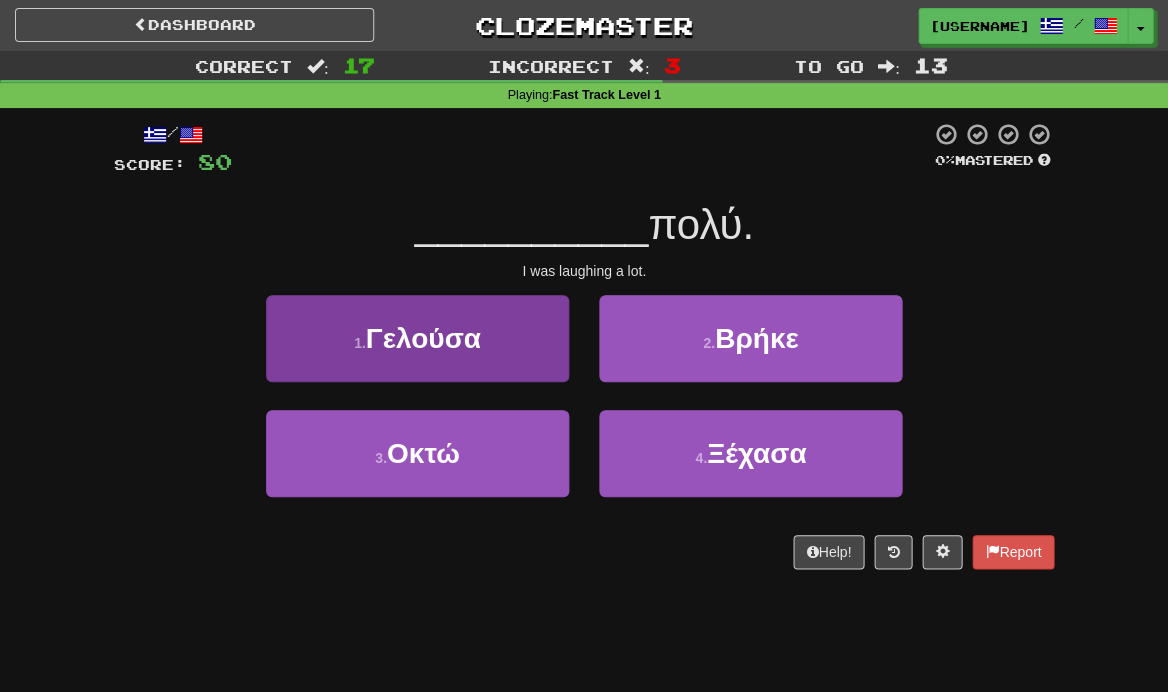 click on "1 .  Γελούσα" at bounding box center (417, 338) 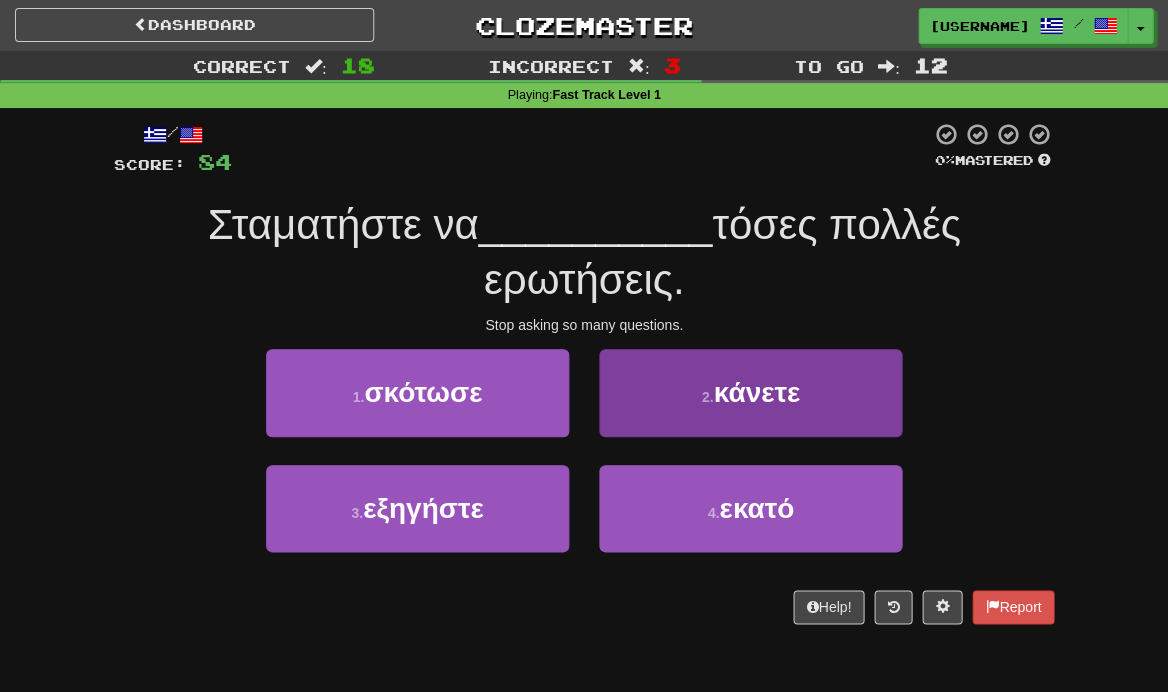 click on "2 .  κάνετε" at bounding box center (750, 392) 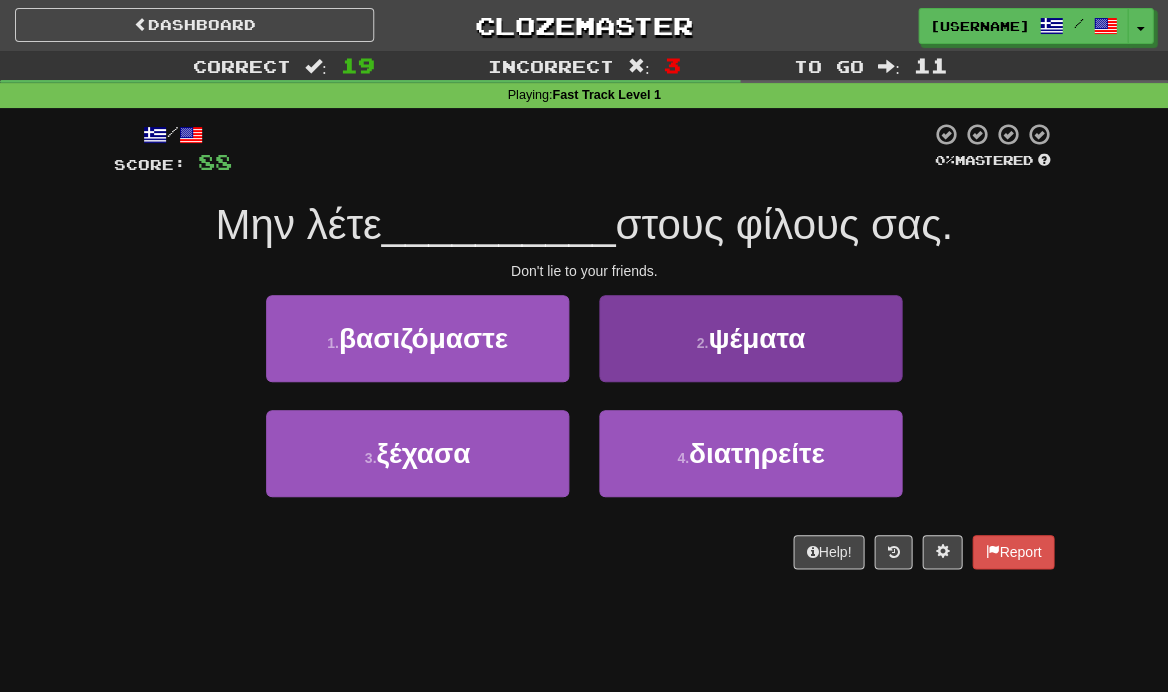 click on "ψέματα" at bounding box center [756, 338] 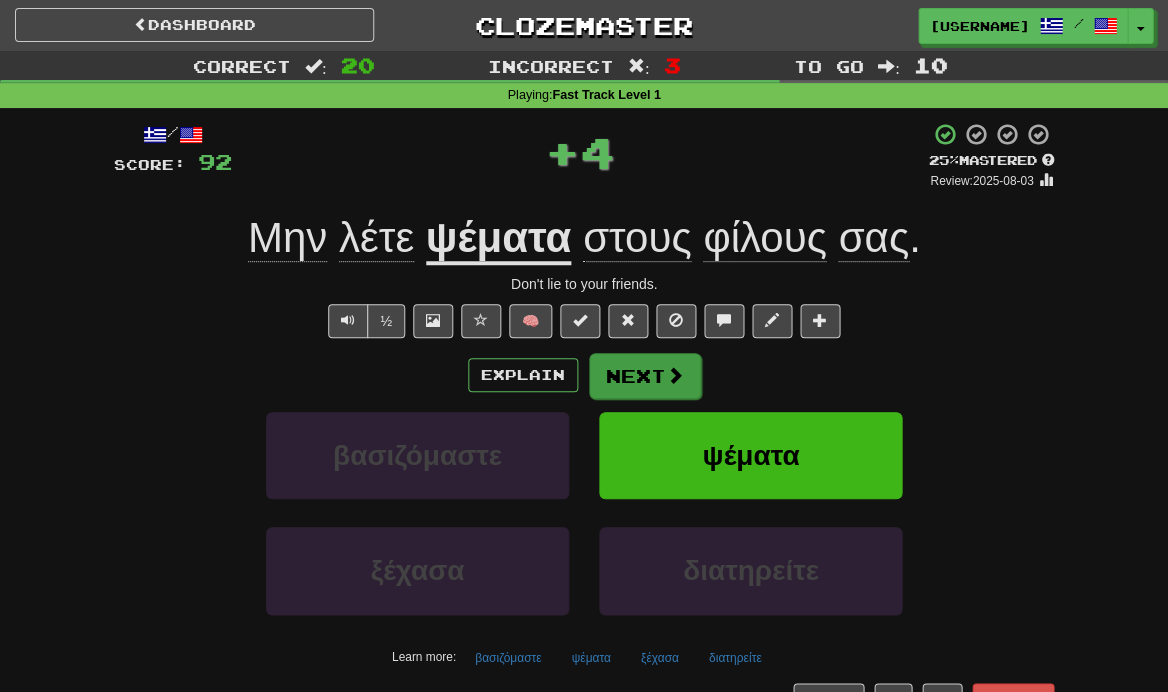 click at bounding box center (675, 375) 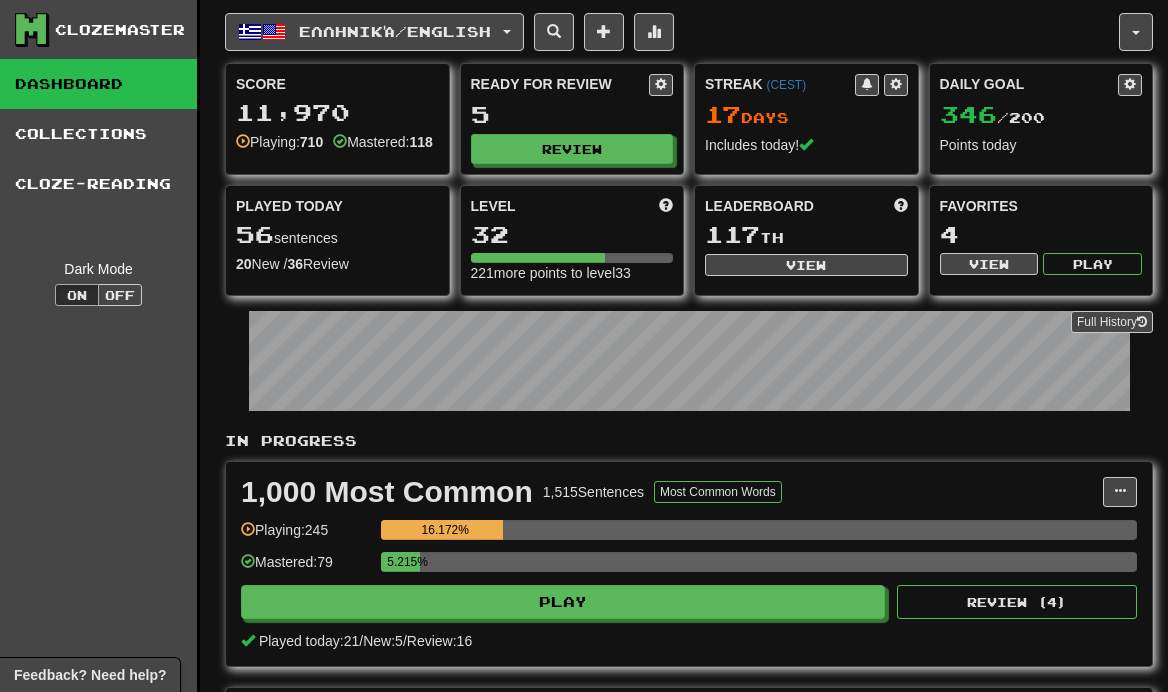 scroll, scrollTop: 0, scrollLeft: 0, axis: both 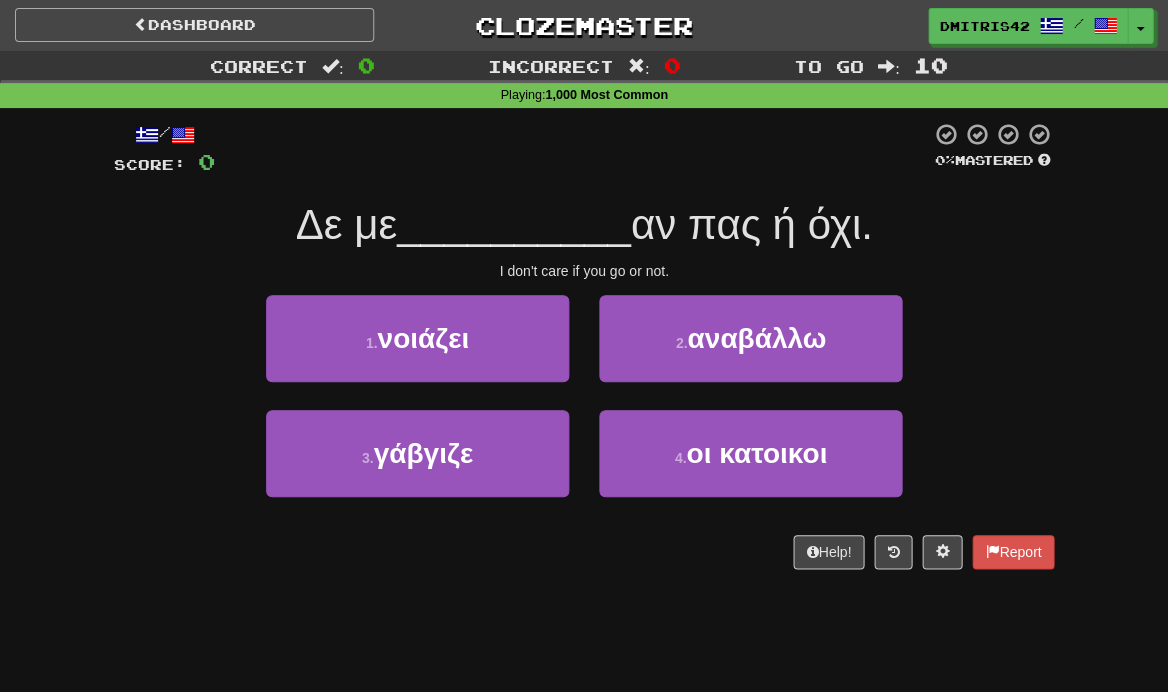 click at bounding box center [141, 24] 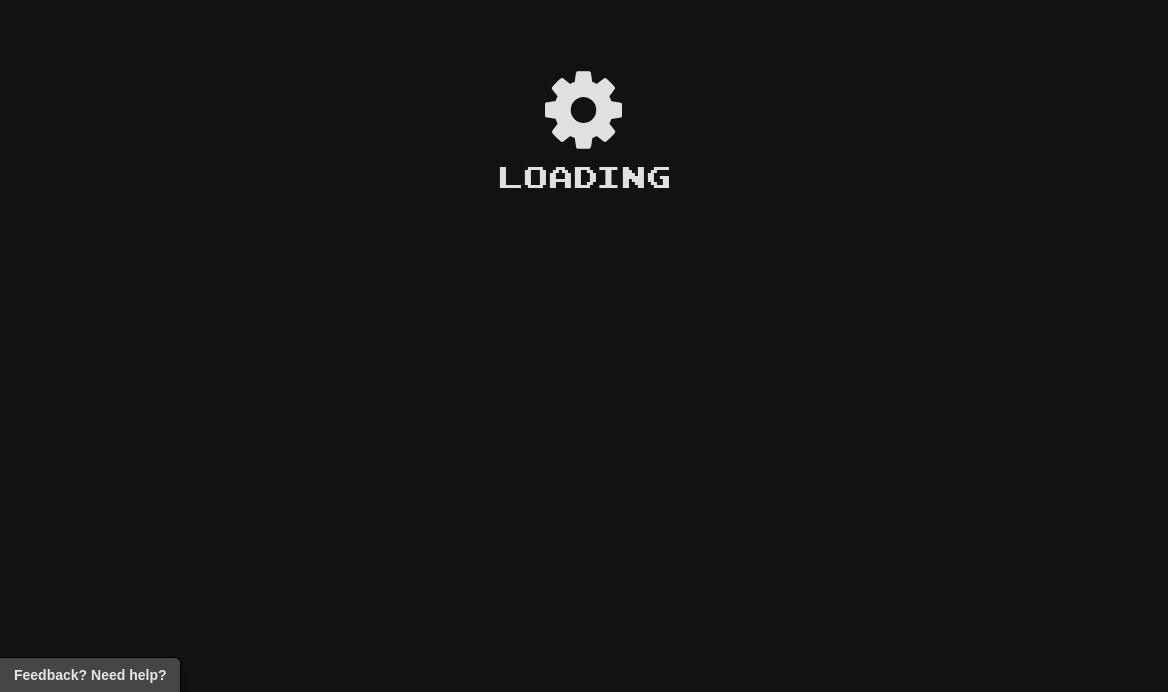 scroll, scrollTop: 0, scrollLeft: 0, axis: both 